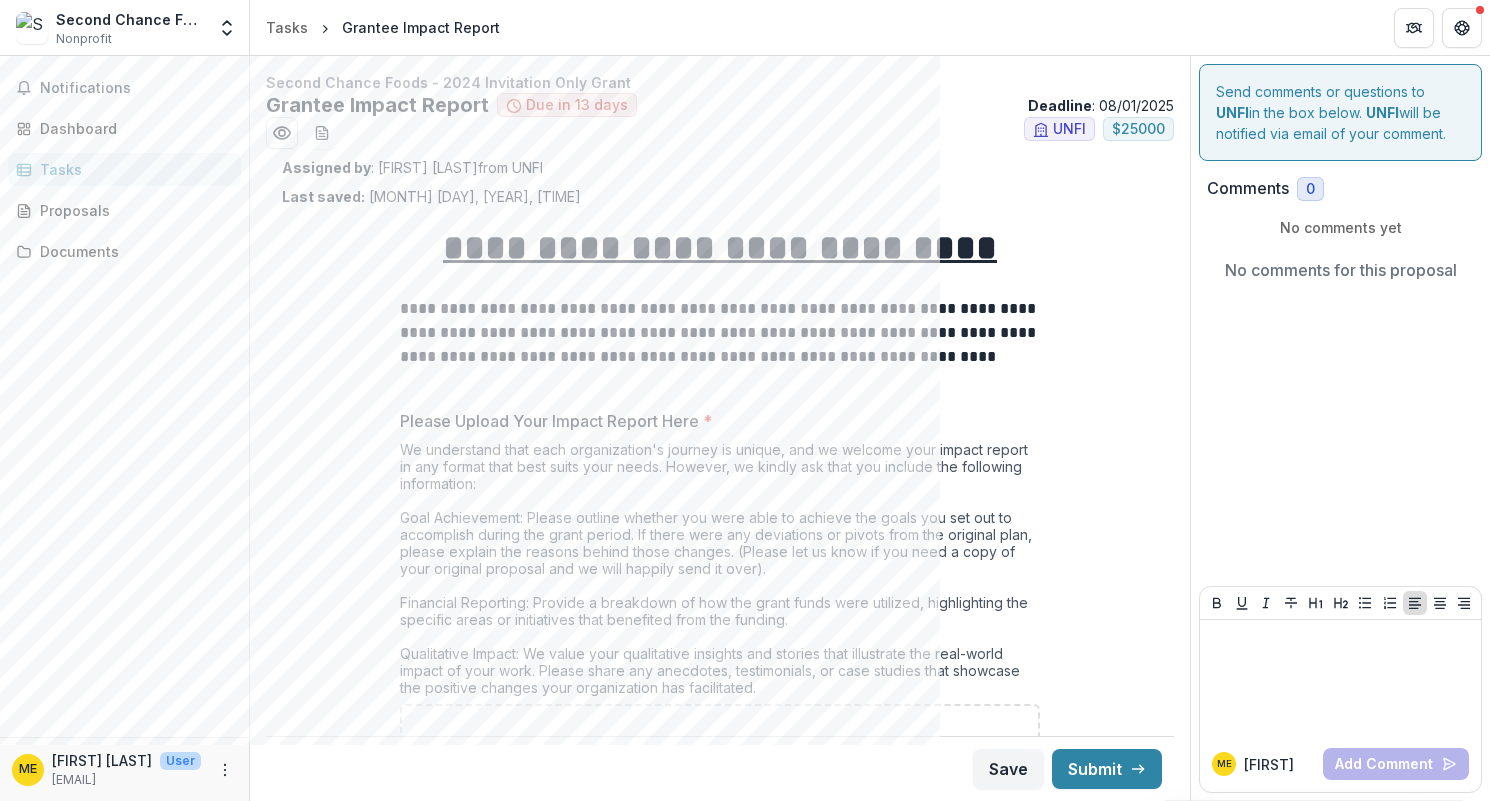 scroll, scrollTop: 0, scrollLeft: 0, axis: both 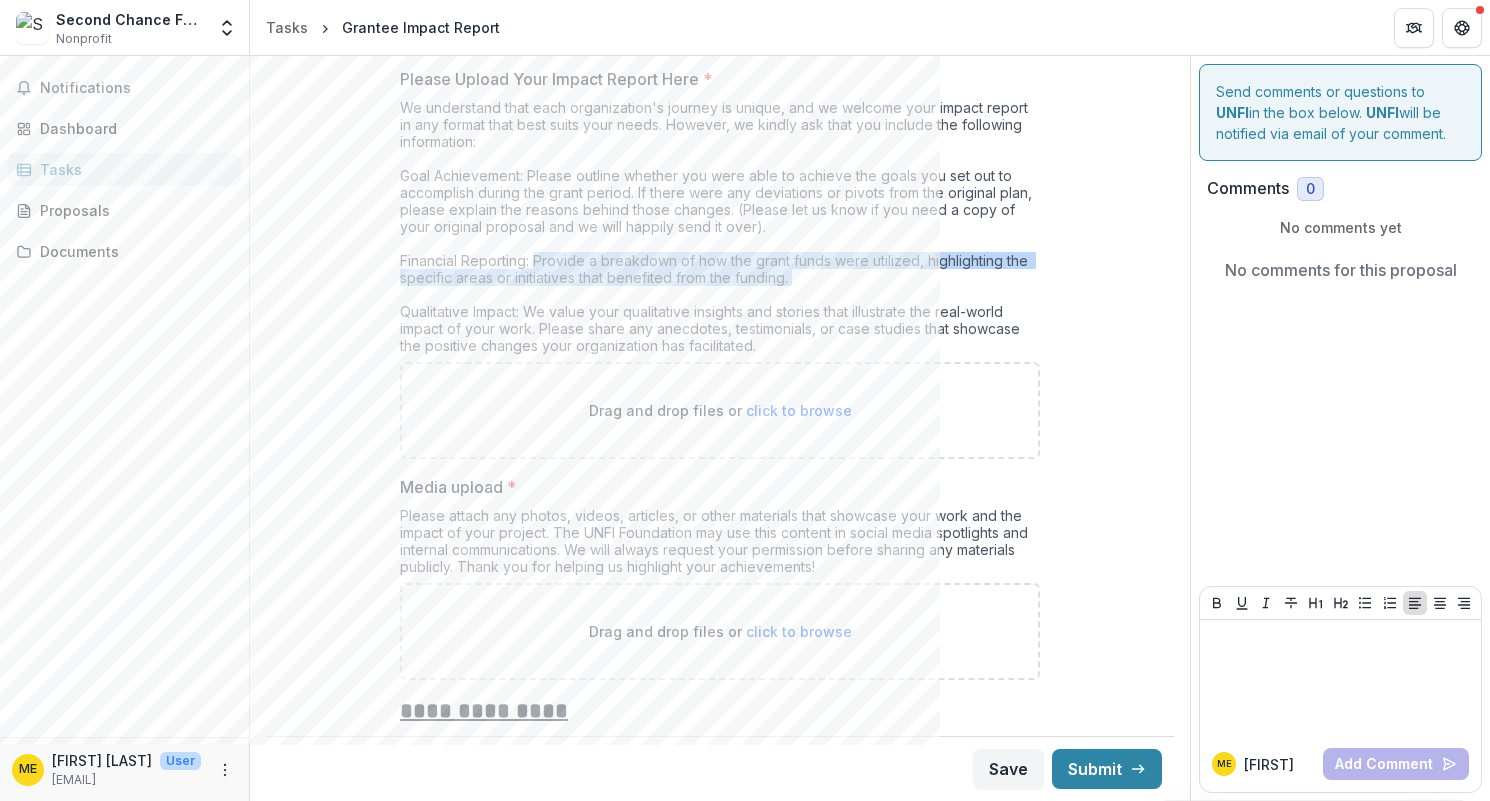 drag, startPoint x: 535, startPoint y: 264, endPoint x: 751, endPoint y: 287, distance: 217.22108 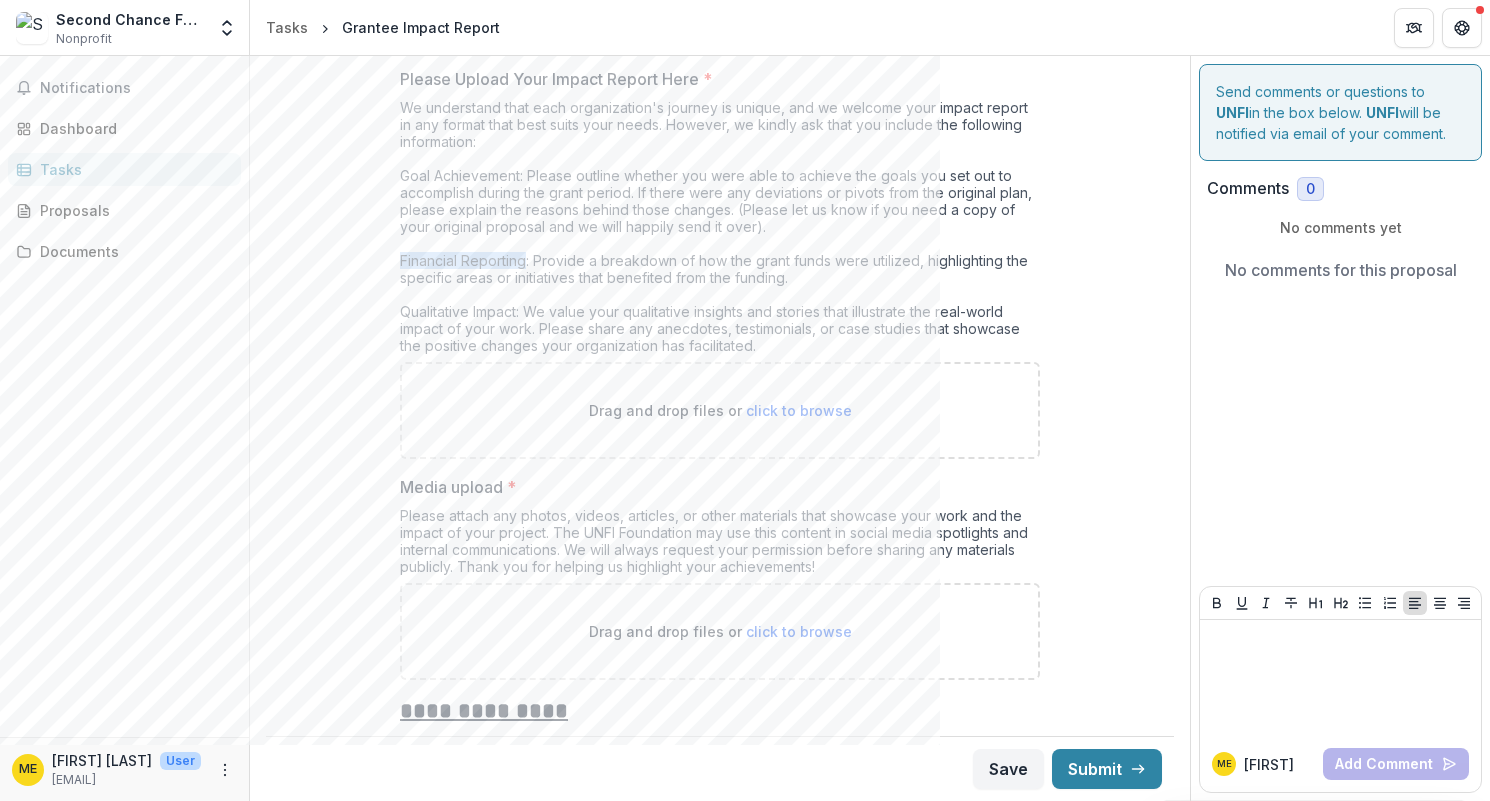 drag, startPoint x: 524, startPoint y: 262, endPoint x: 395, endPoint y: 254, distance: 129.24782 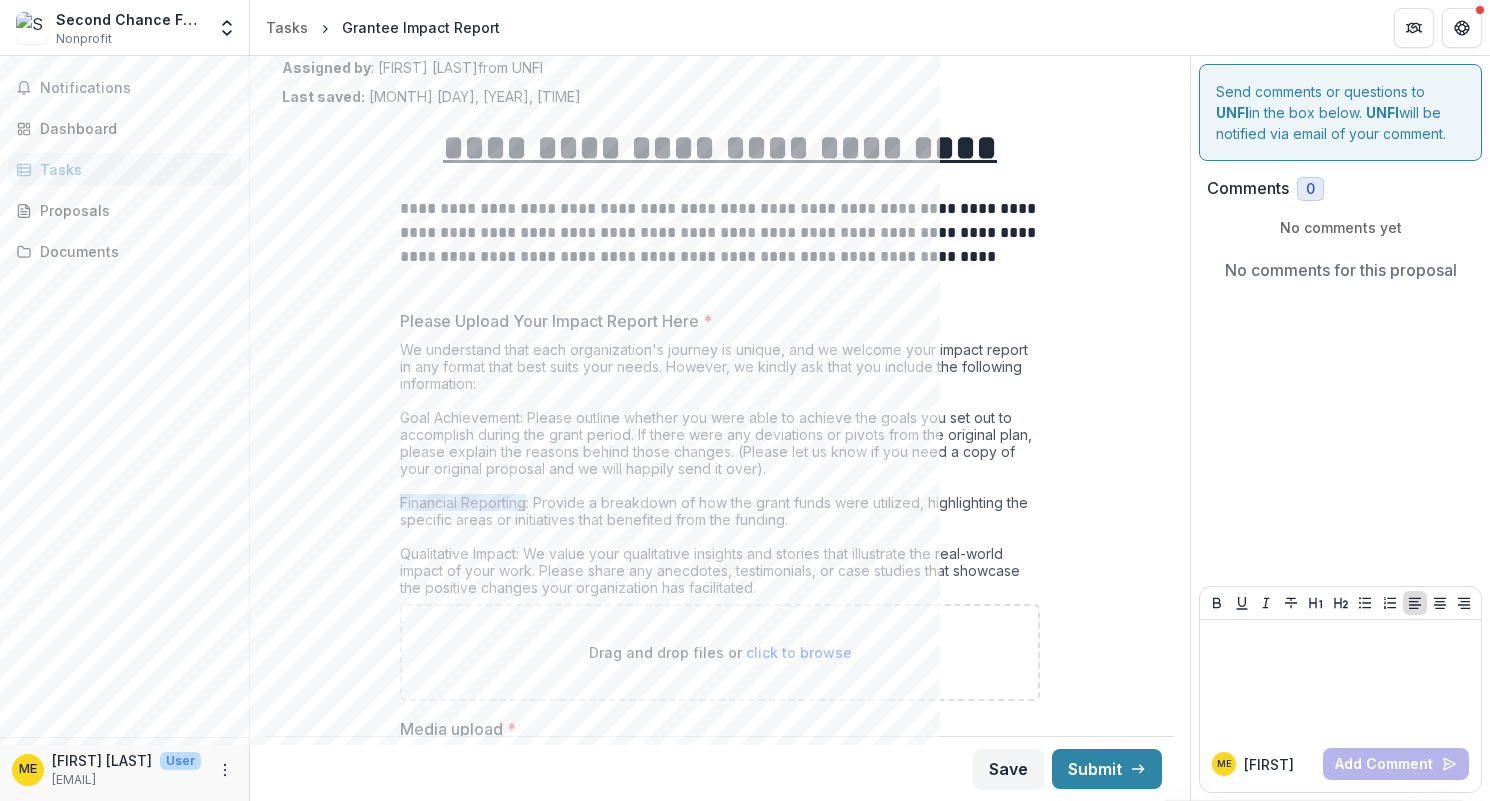 scroll, scrollTop: 94, scrollLeft: 0, axis: vertical 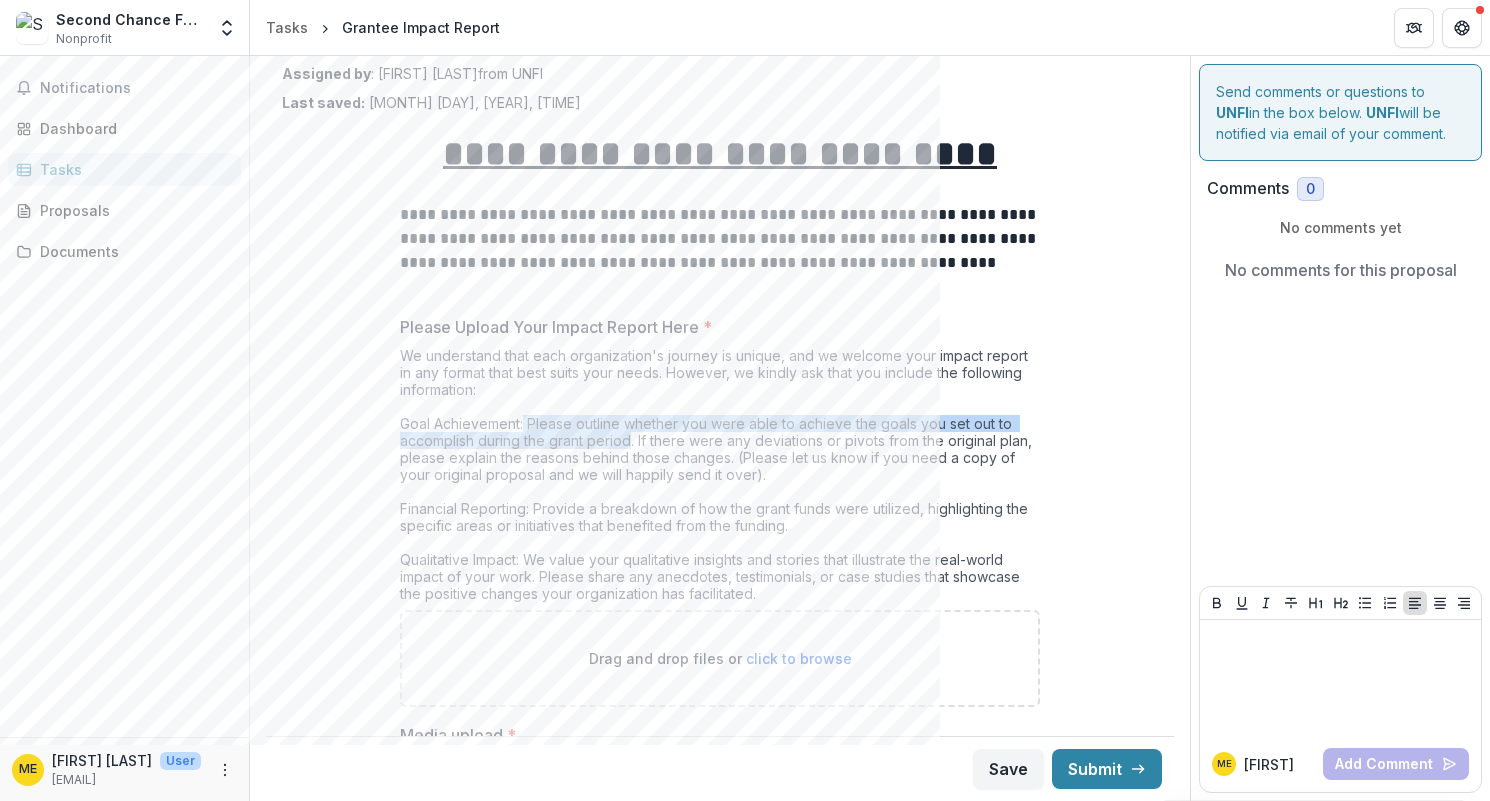 drag, startPoint x: 522, startPoint y: 426, endPoint x: 629, endPoint y: 445, distance: 108.67382 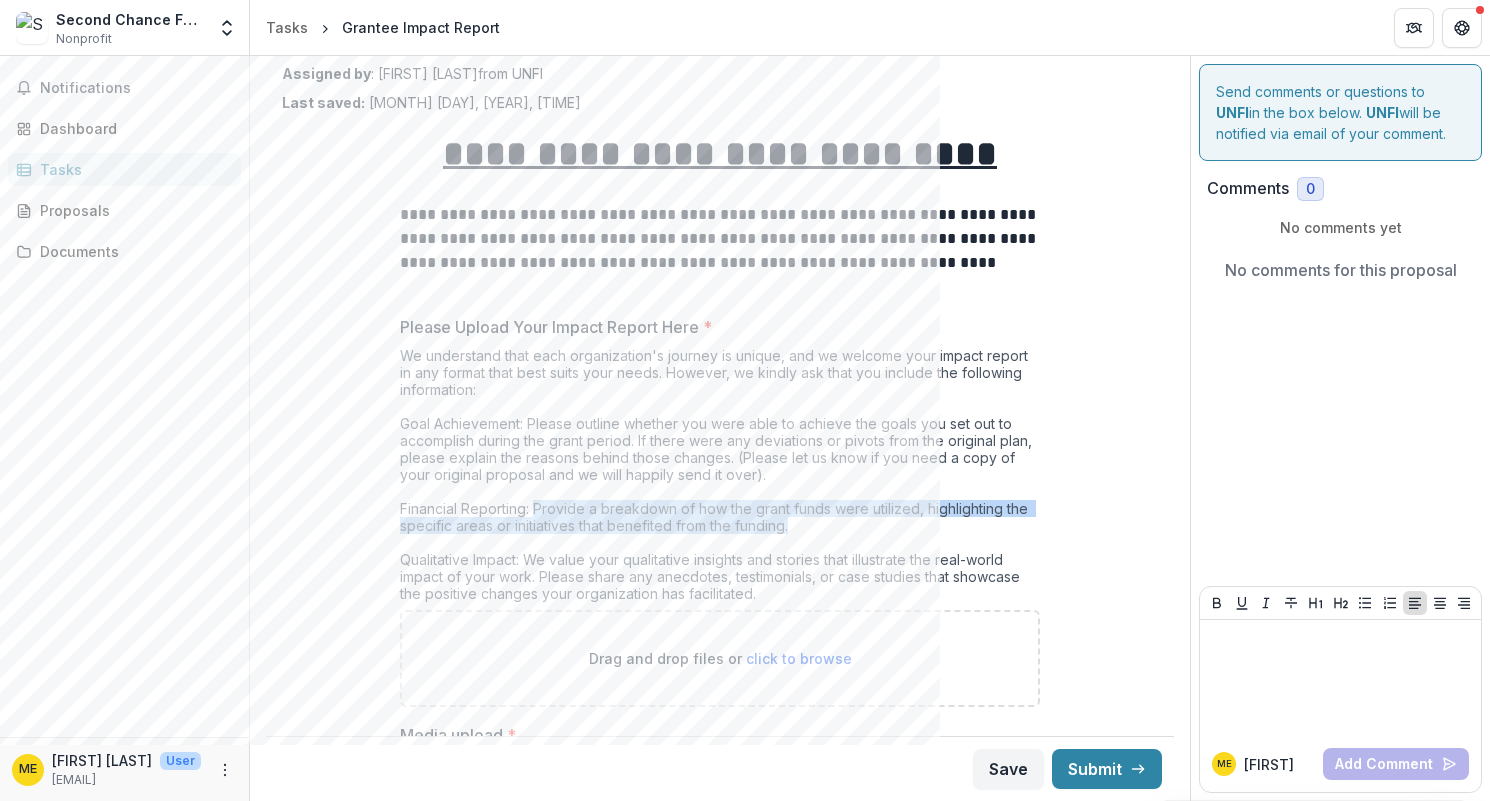 drag, startPoint x: 531, startPoint y: 507, endPoint x: 787, endPoint y: 527, distance: 256.78006 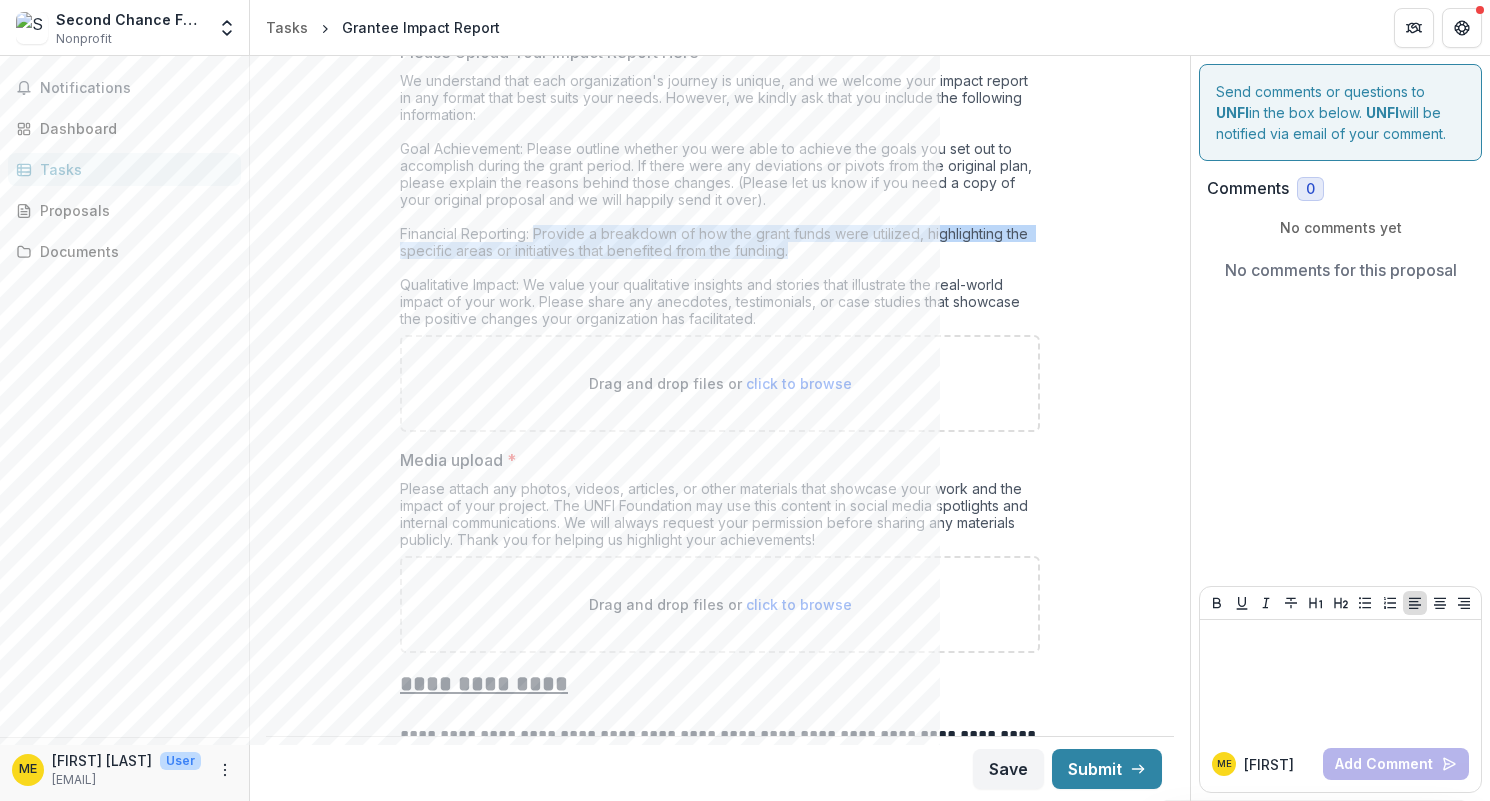 scroll, scrollTop: 375, scrollLeft: 0, axis: vertical 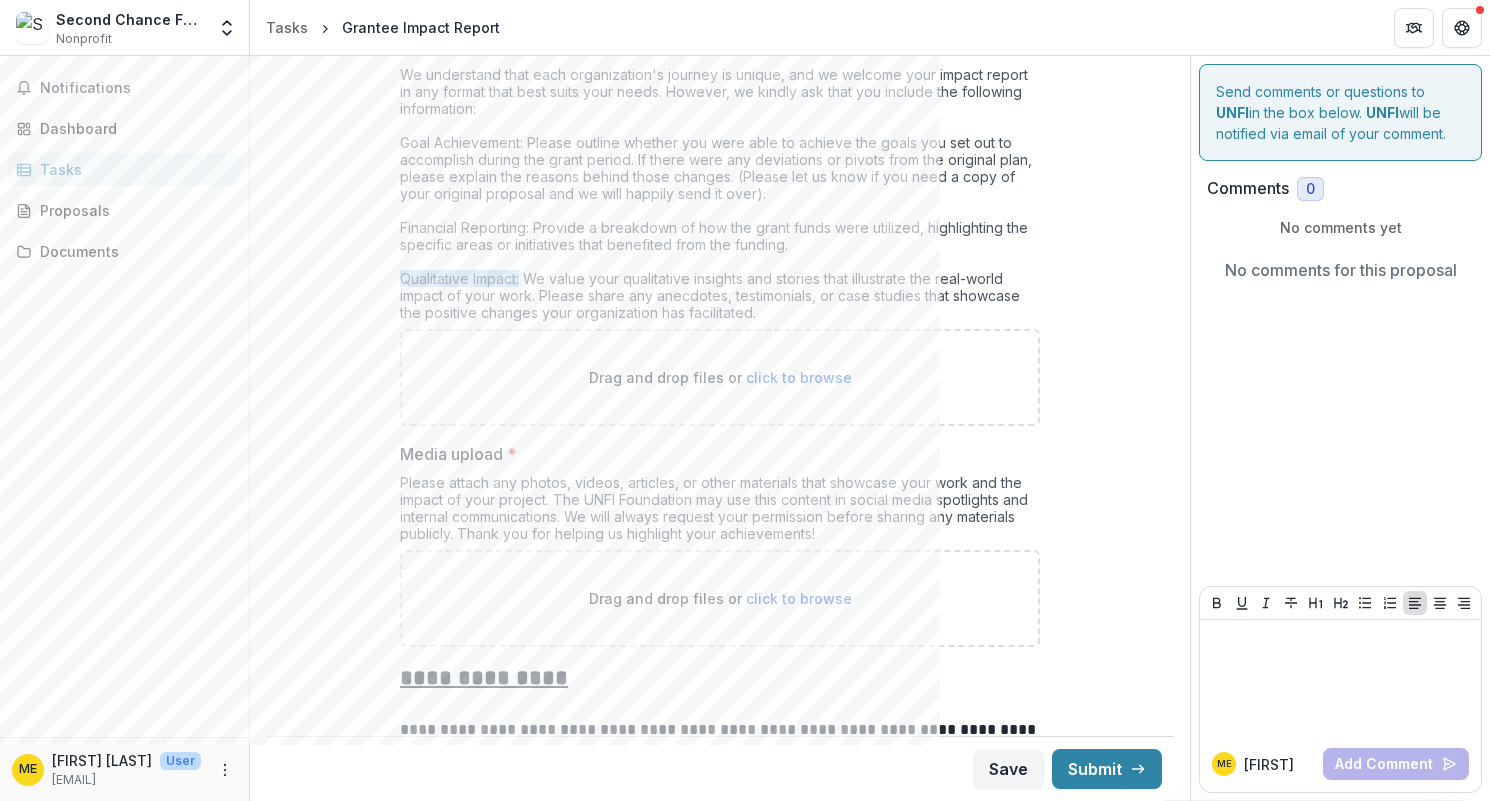 drag, startPoint x: 521, startPoint y: 277, endPoint x: 398, endPoint y: 279, distance: 123.01626 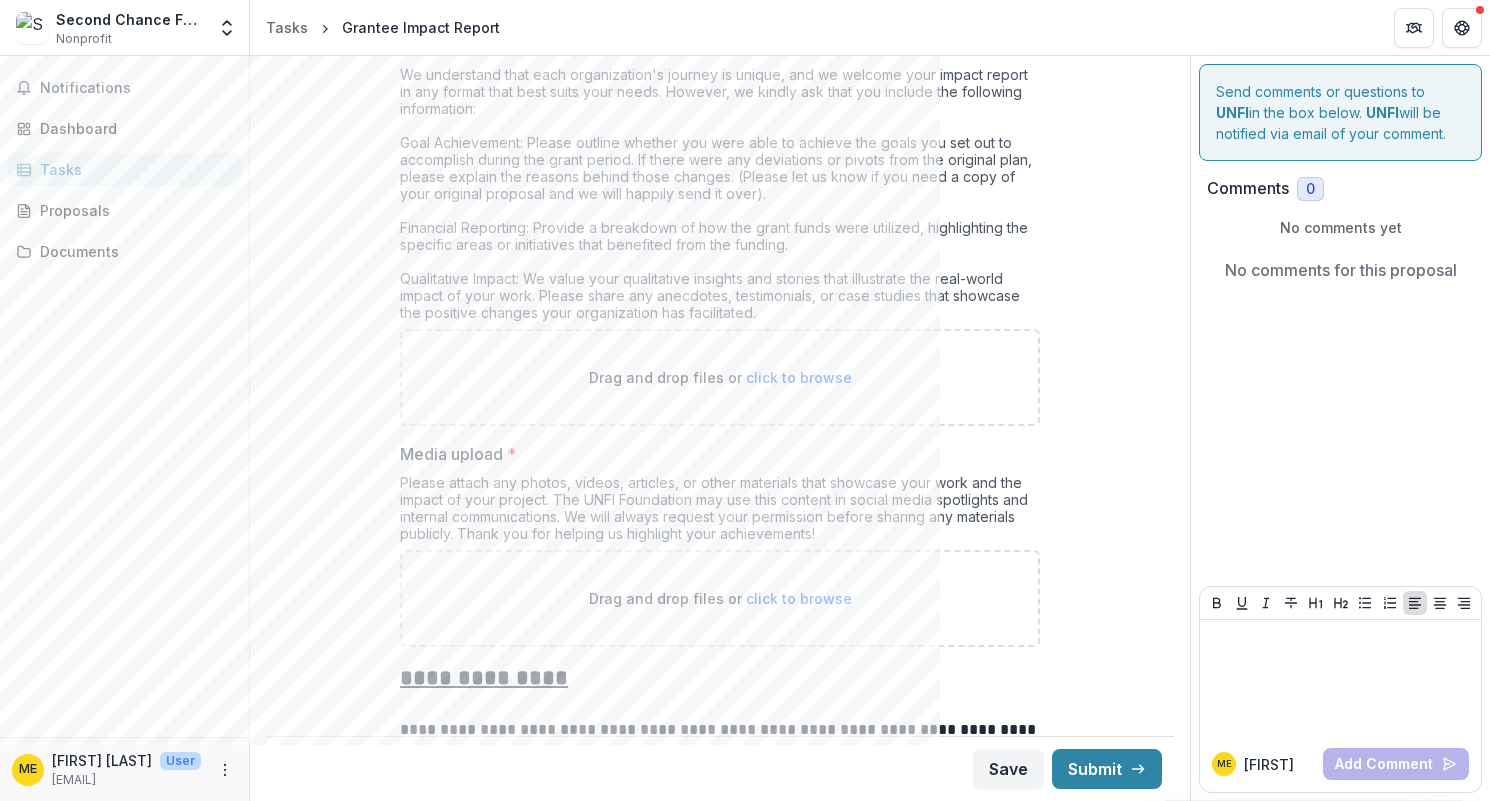 click on "click to browse" at bounding box center [799, 377] 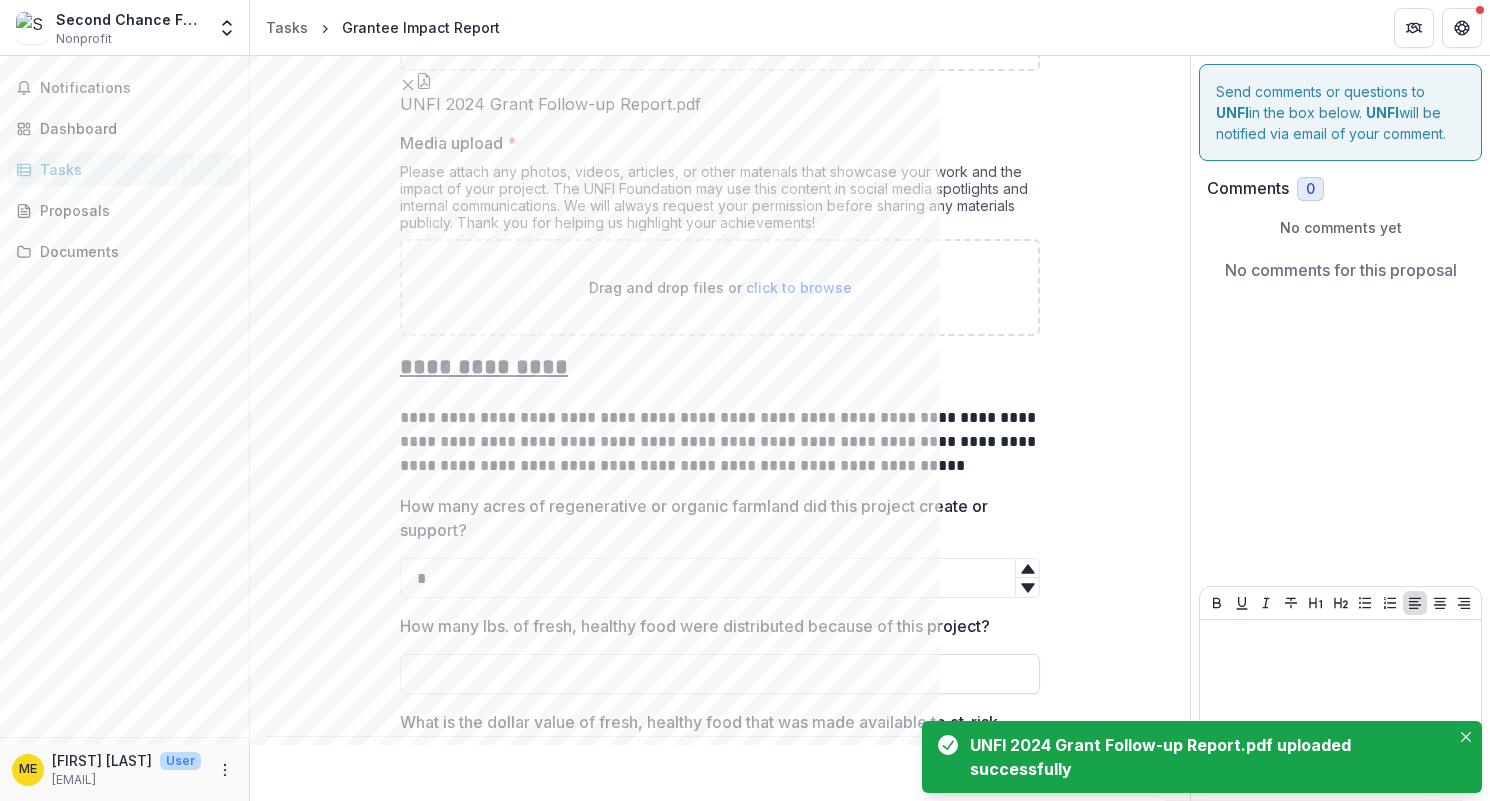scroll, scrollTop: 738, scrollLeft: 0, axis: vertical 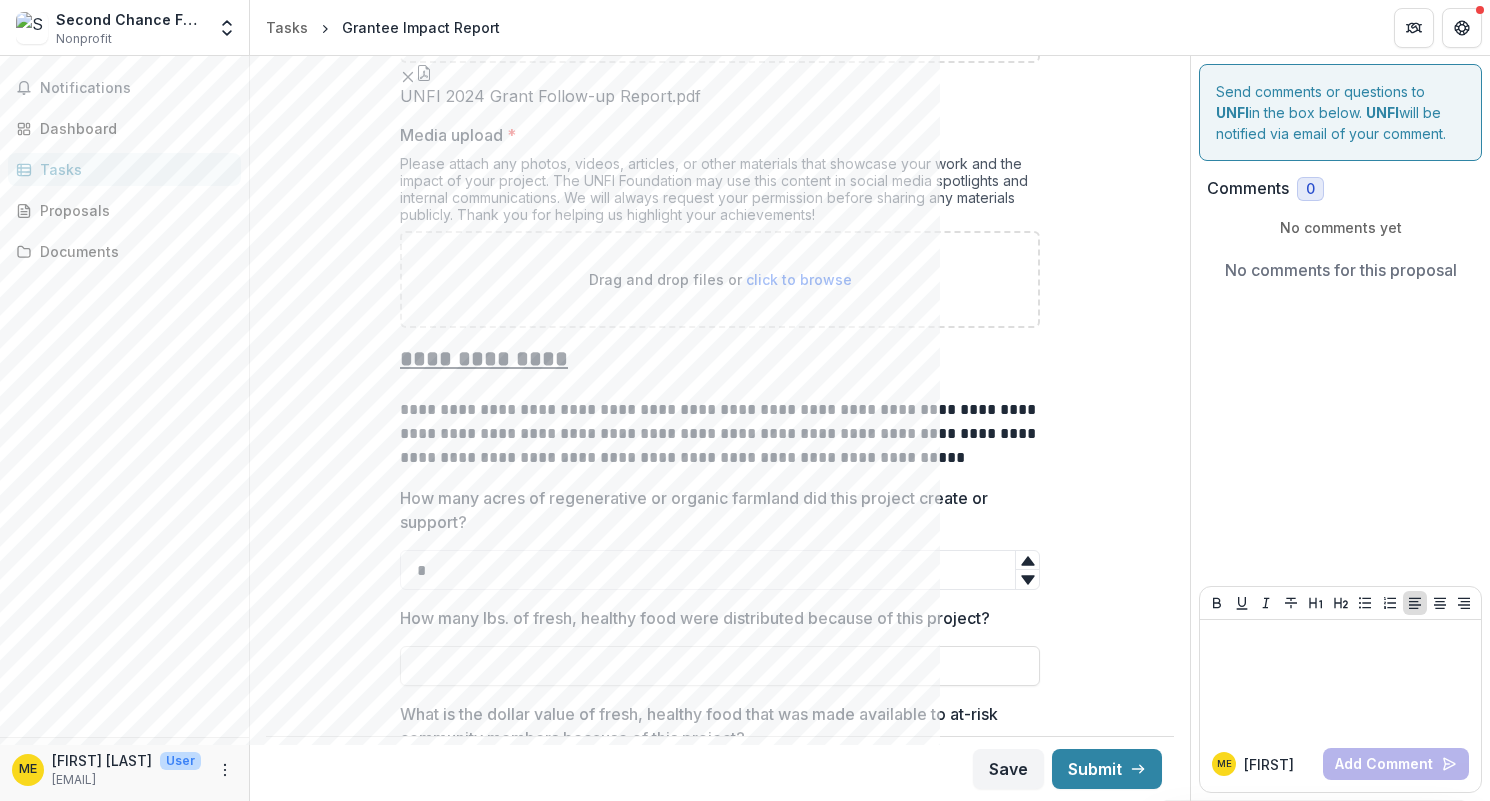 click on "click to browse" at bounding box center (799, 279) 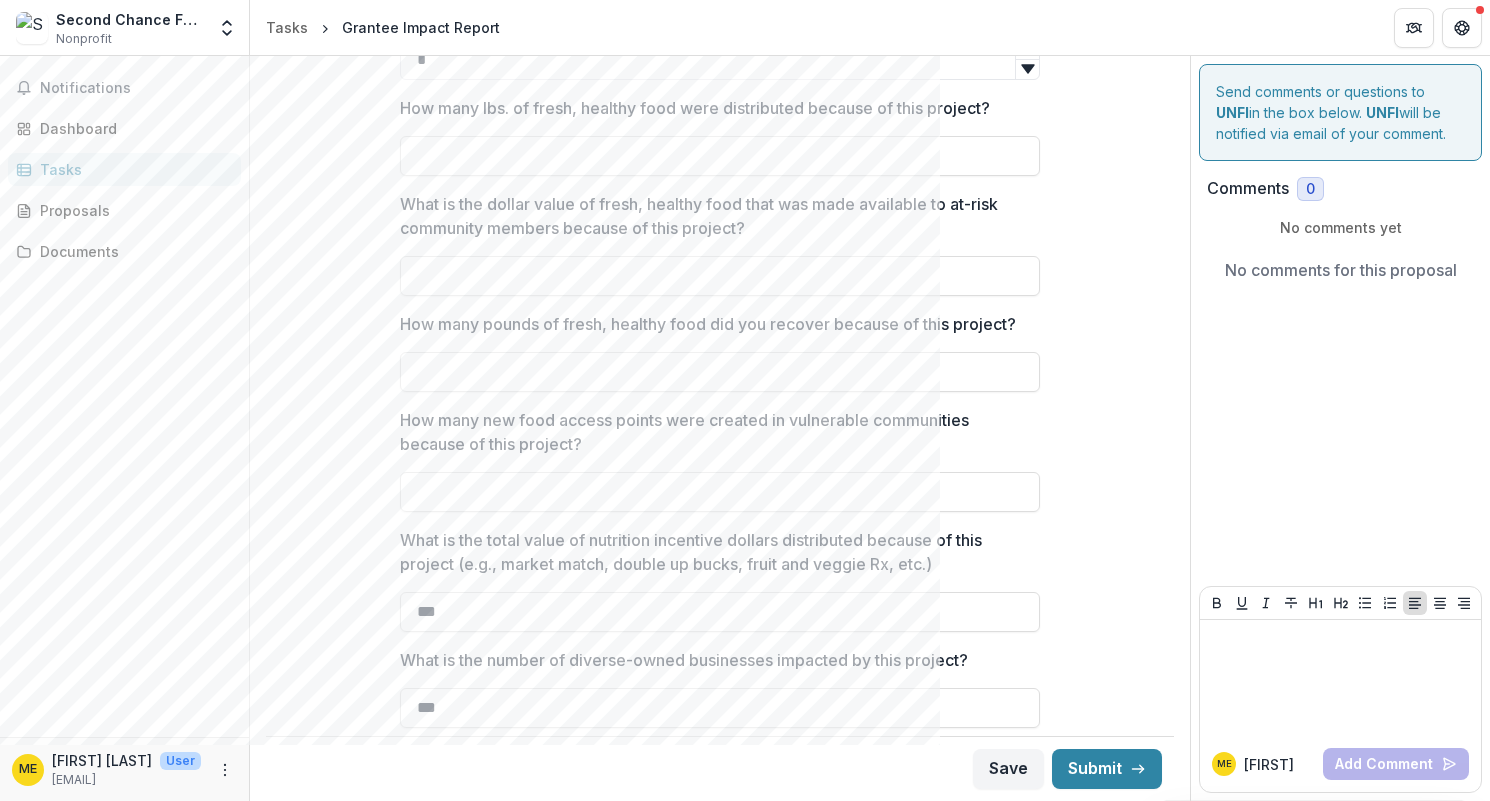 scroll, scrollTop: 1293, scrollLeft: 0, axis: vertical 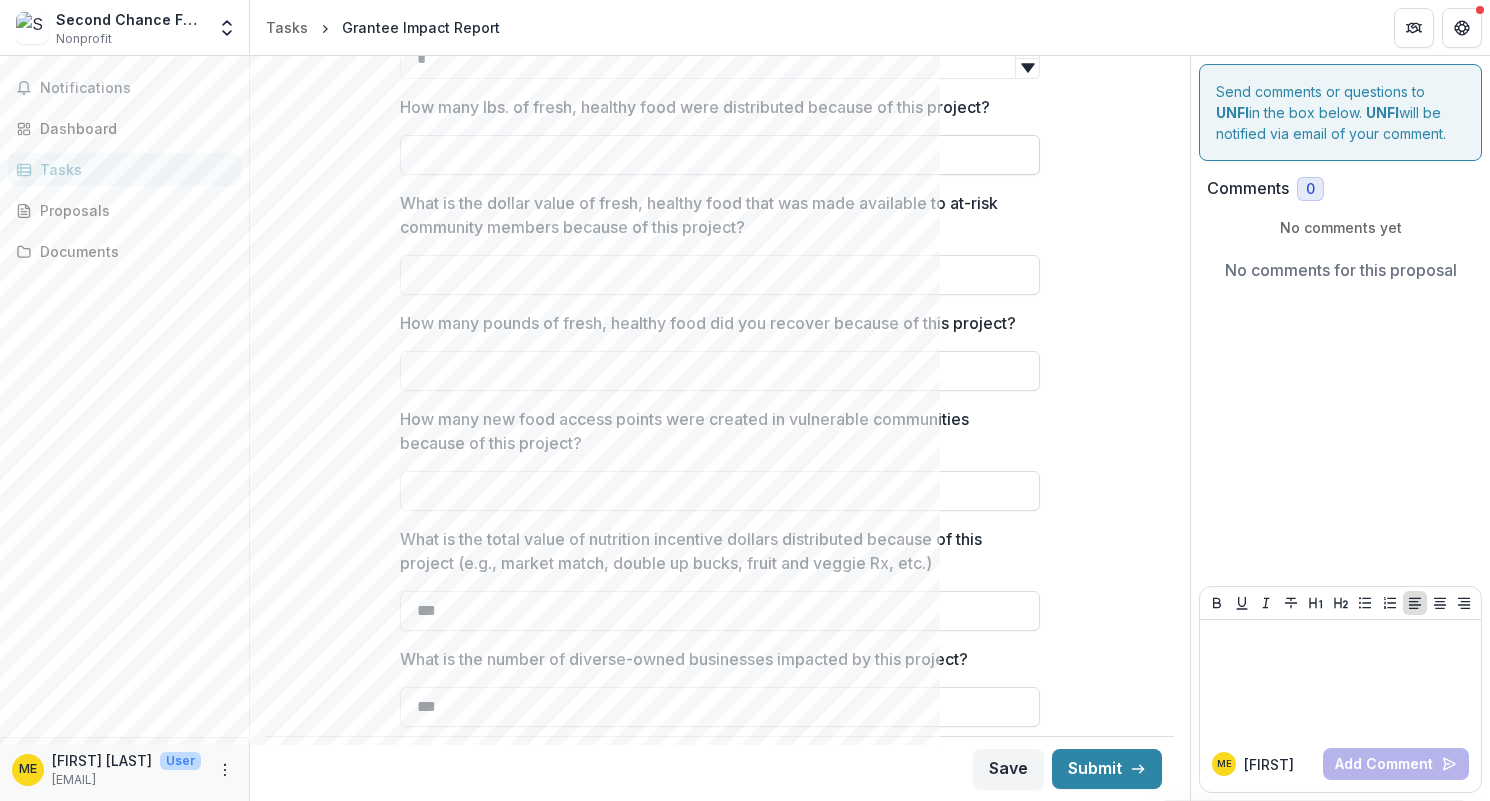 click on "How many lbs. of fresh, healthy food were distributed because of this project?" at bounding box center (720, 155) 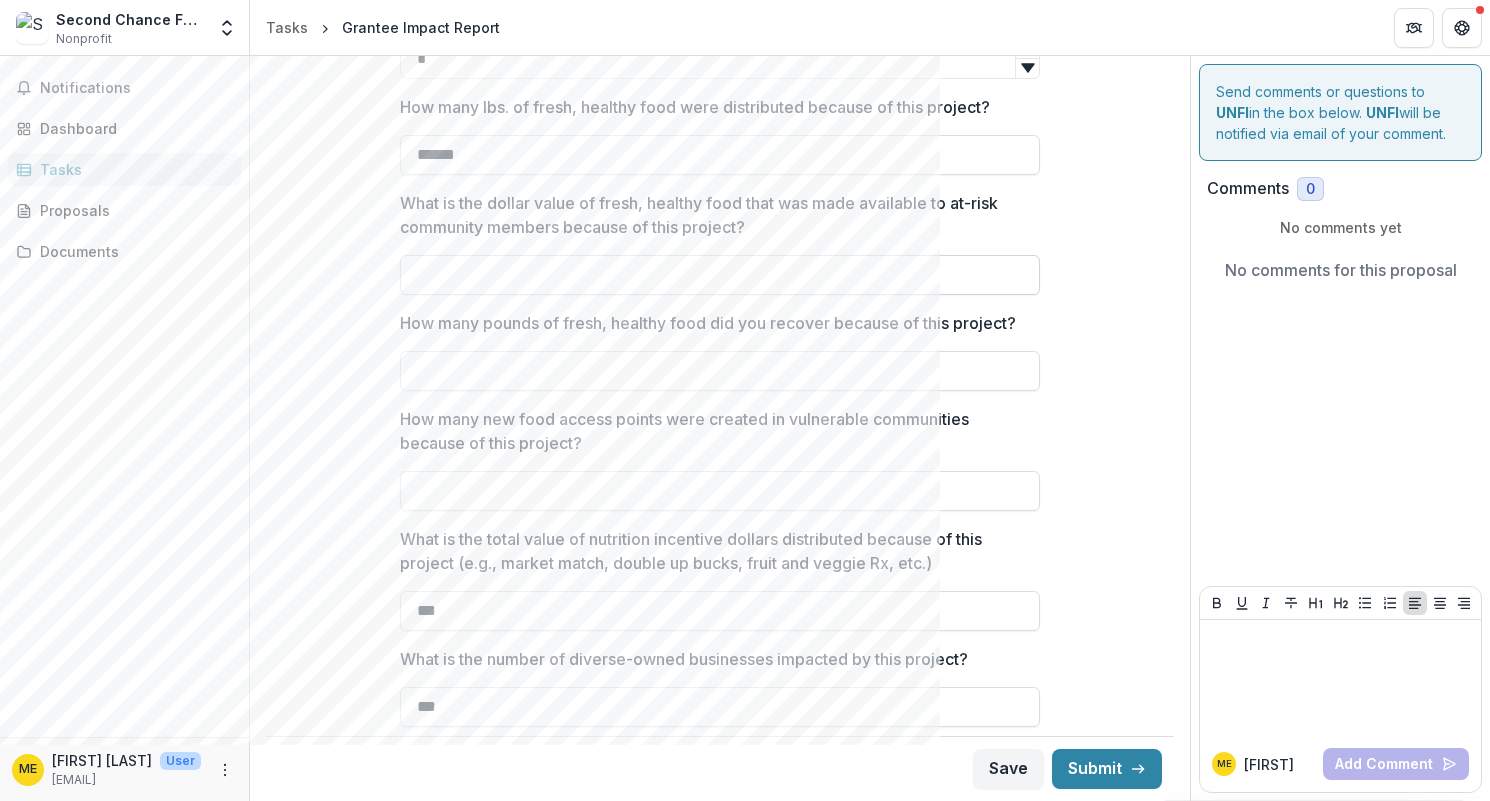type on "******" 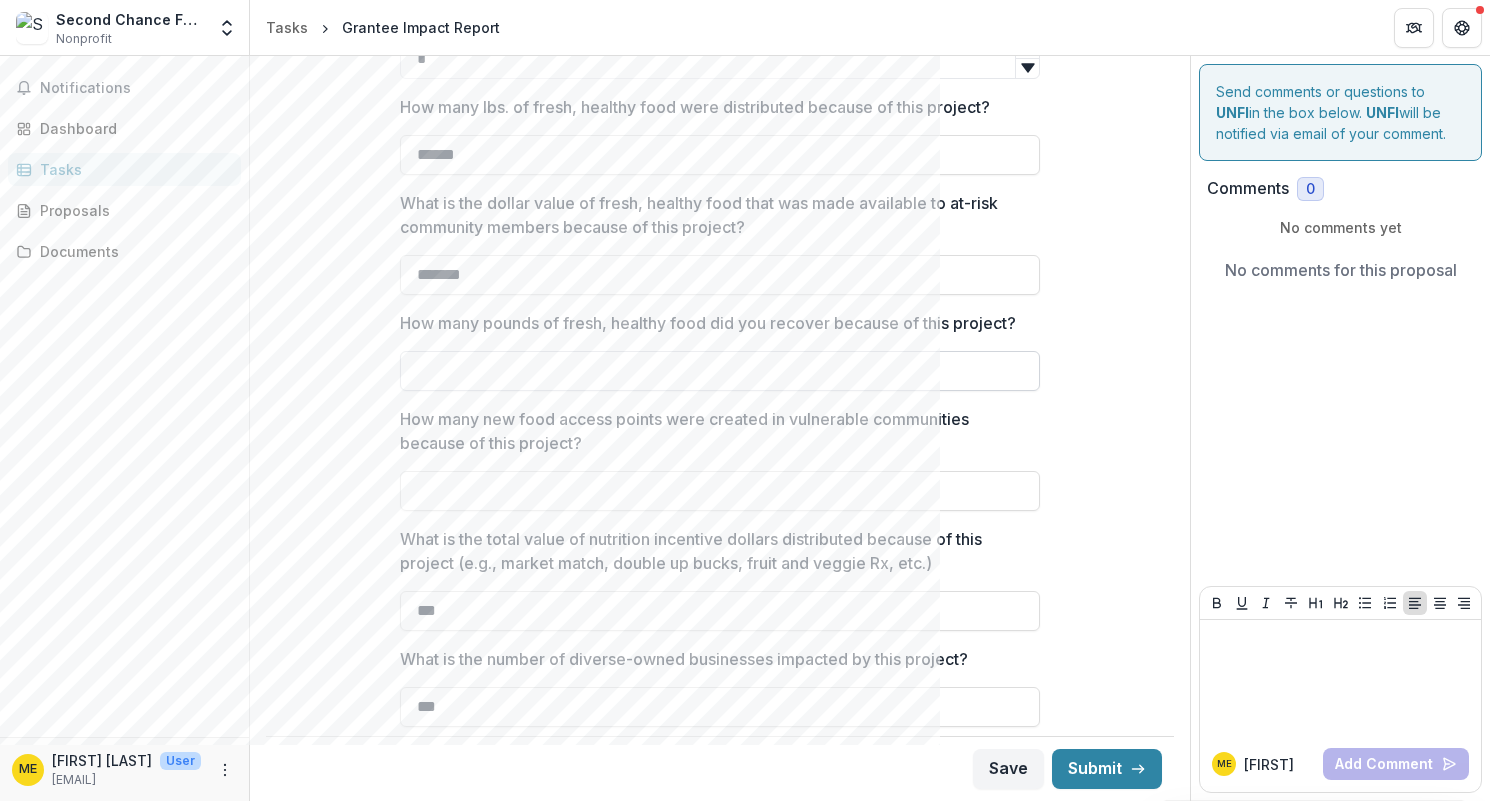 type on "*******" 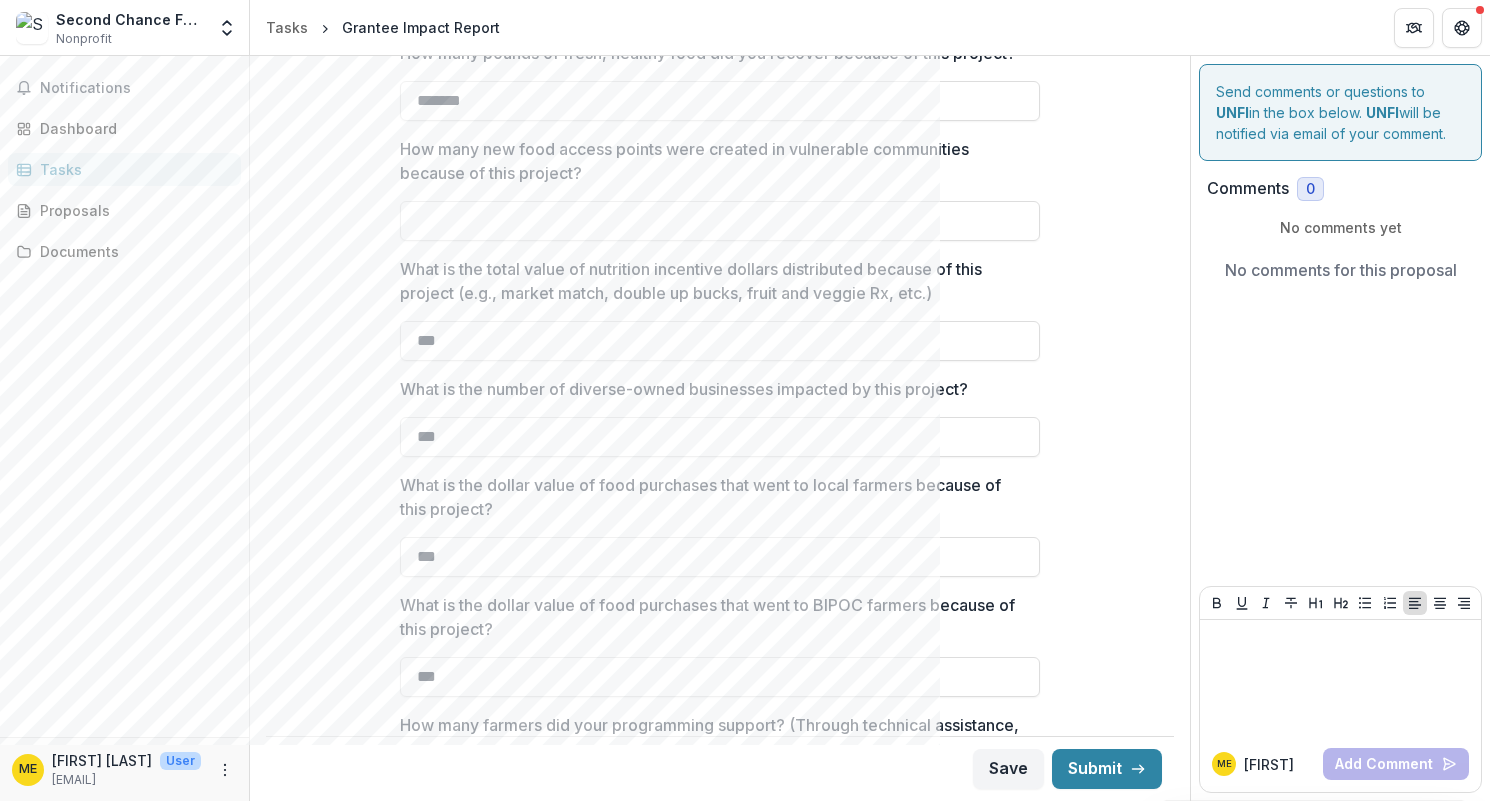 scroll, scrollTop: 1608, scrollLeft: 0, axis: vertical 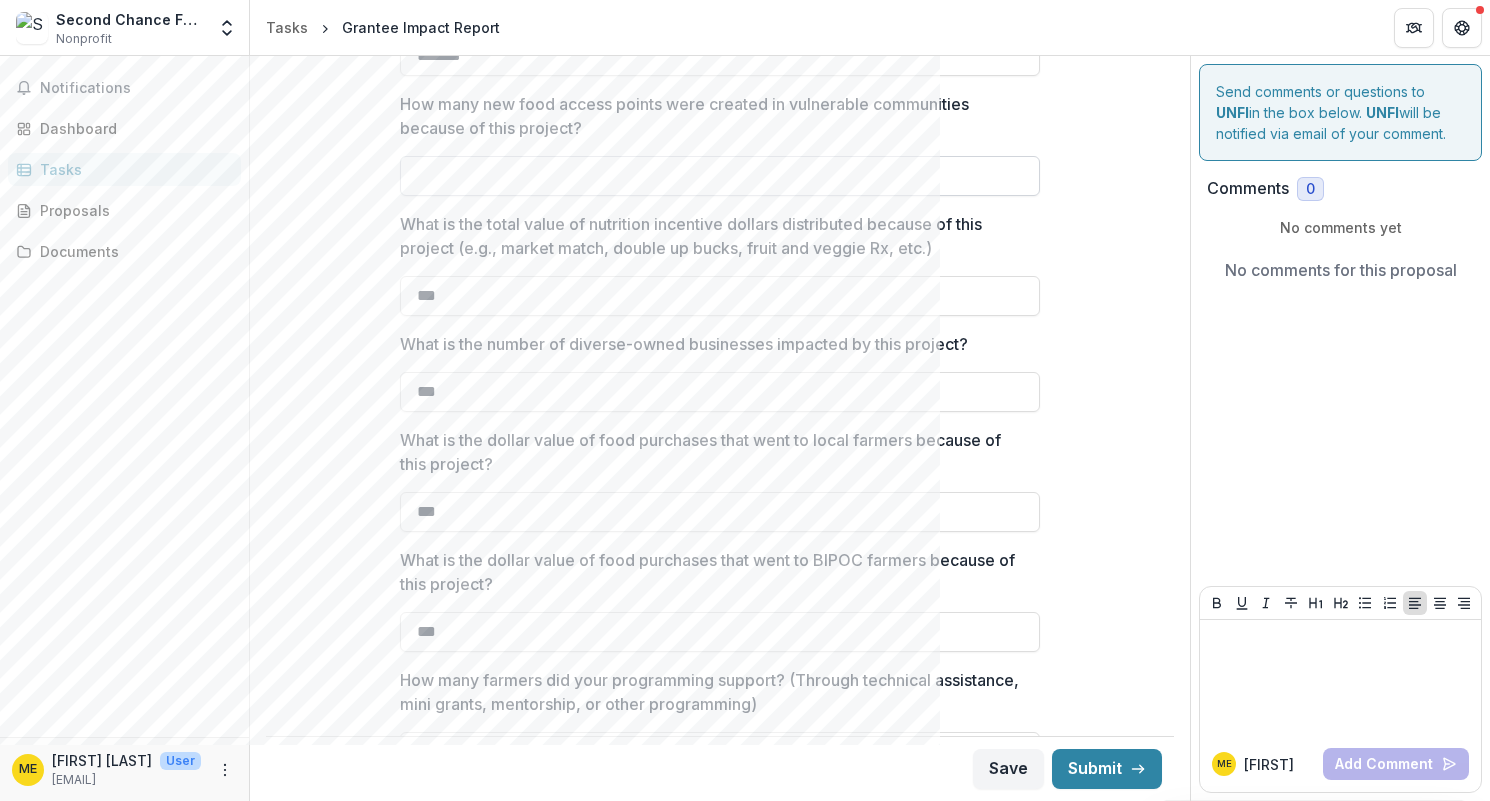 type on "*******" 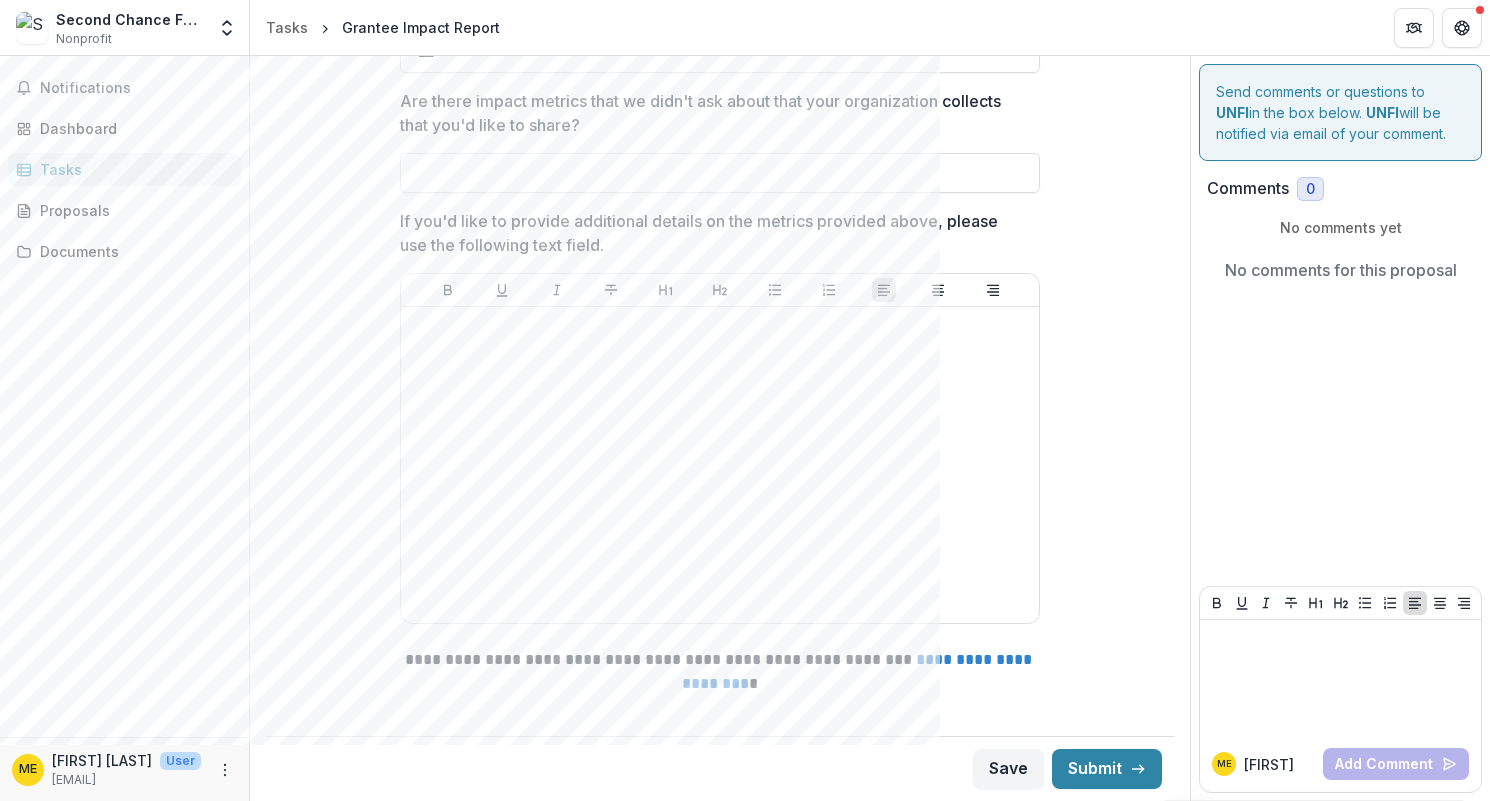 scroll, scrollTop: 2543, scrollLeft: 0, axis: vertical 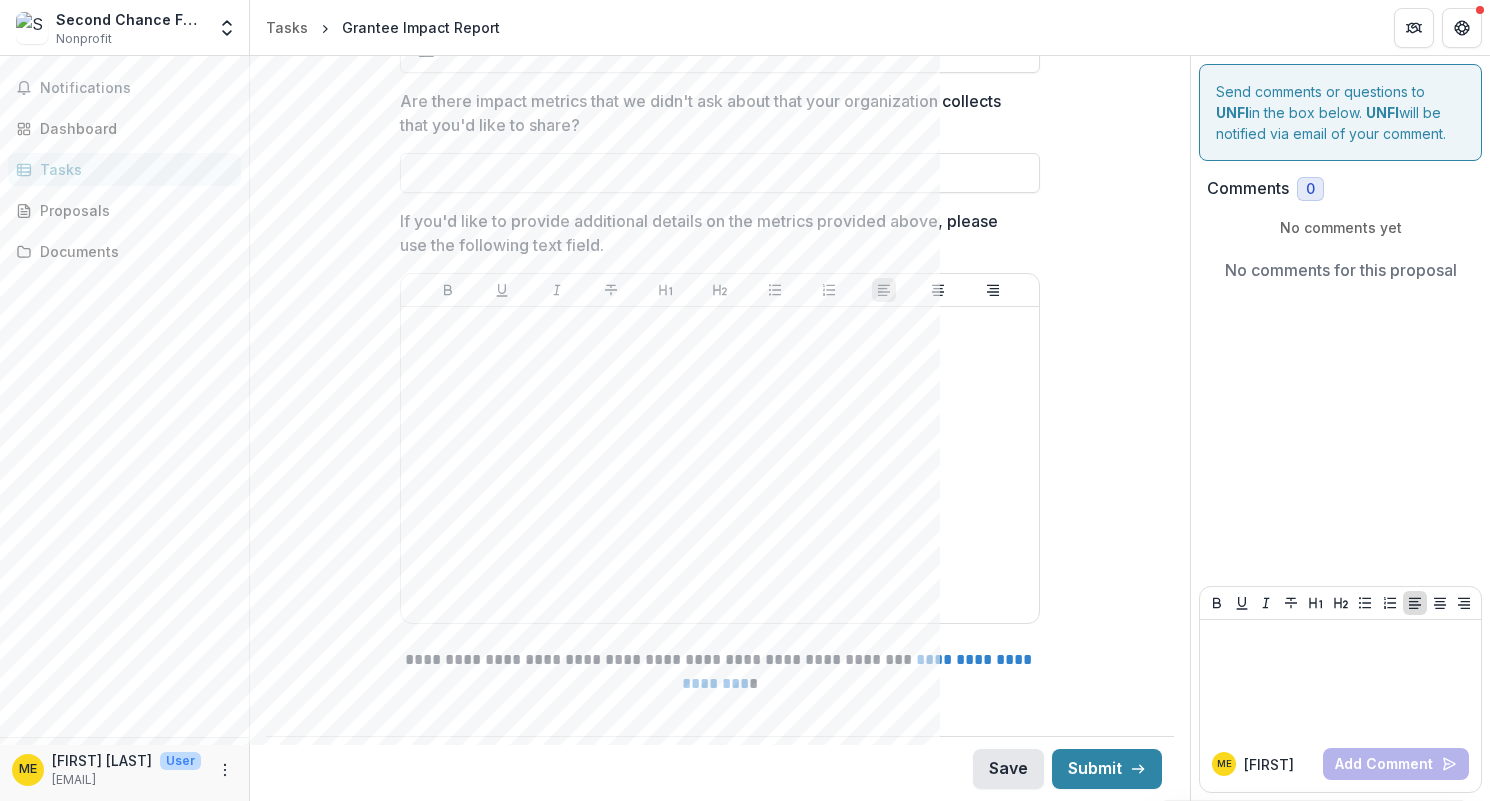 type on "*" 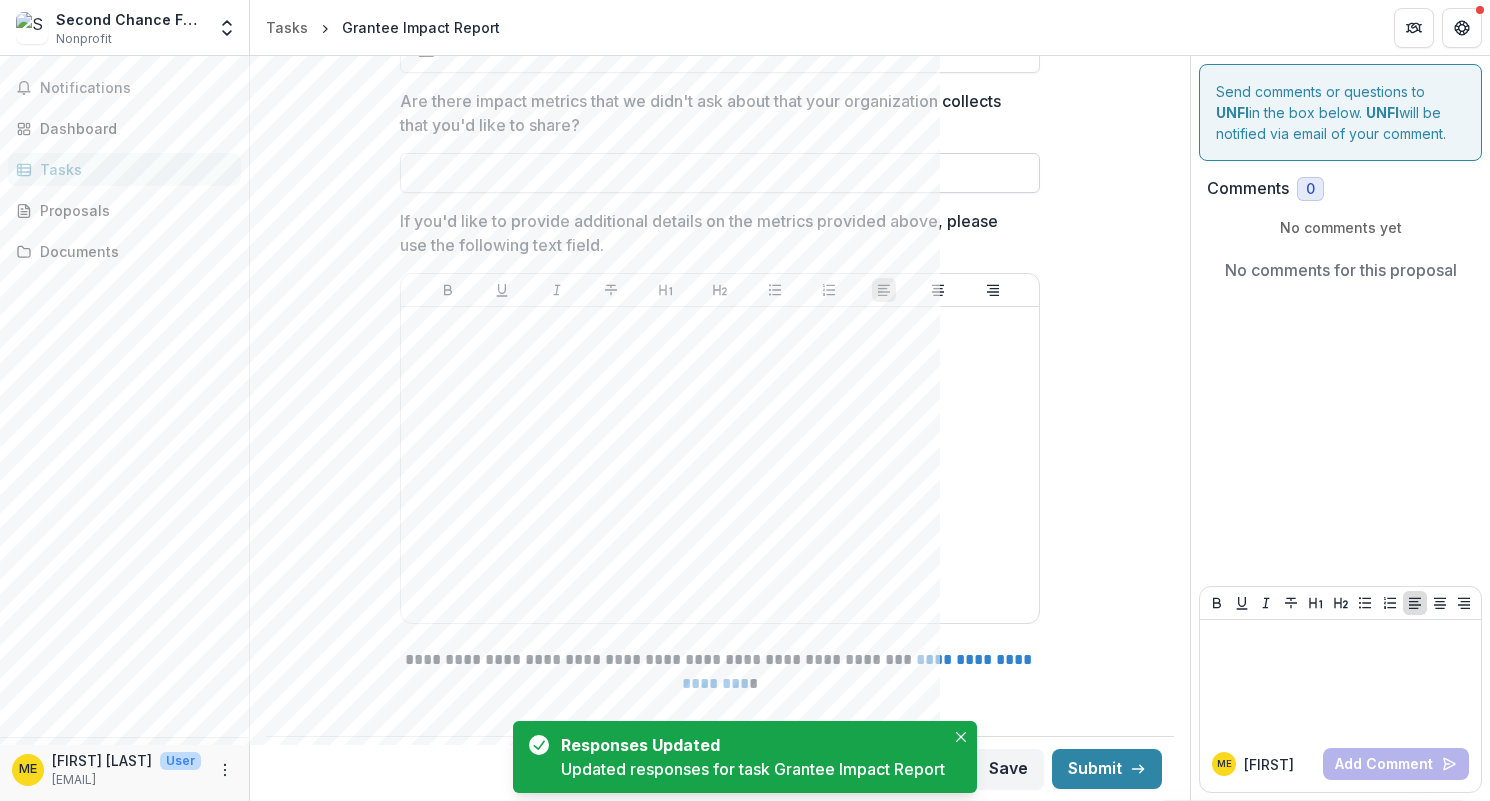 click on "Are there impact metrics that we didn't ask about that your organization collects that you'd like to share?" at bounding box center (720, 173) 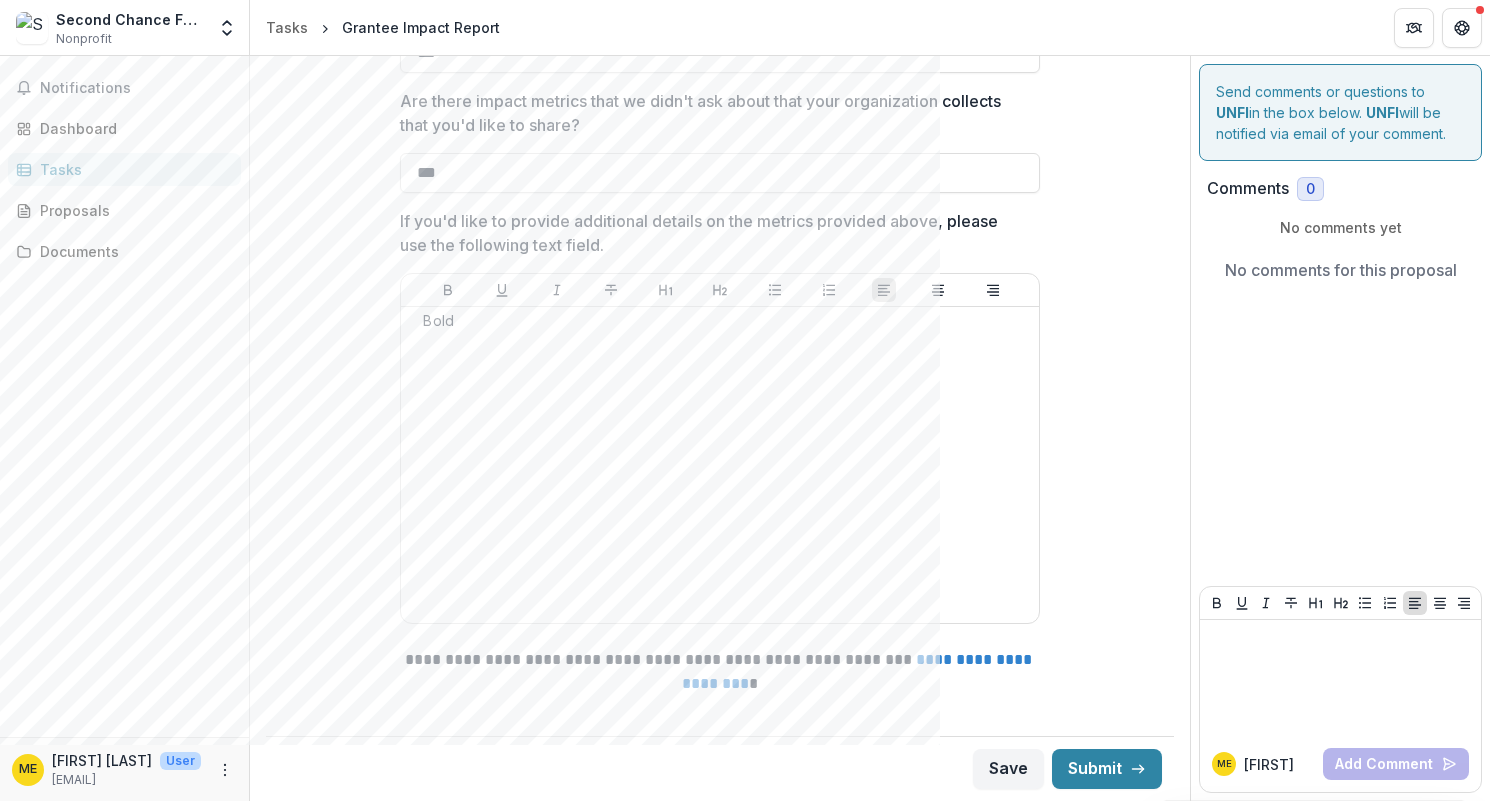 type on "***" 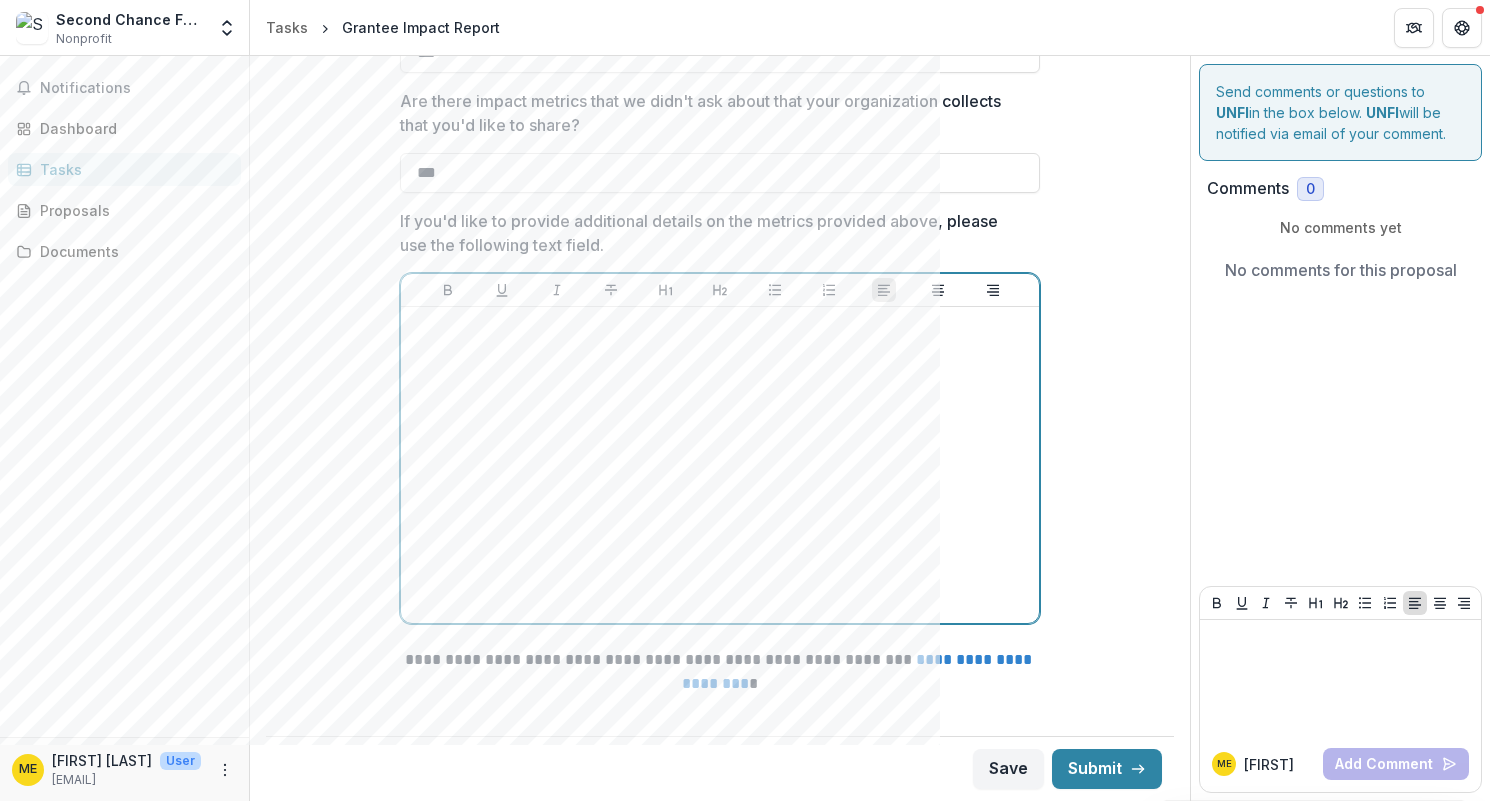 click at bounding box center (720, 326) 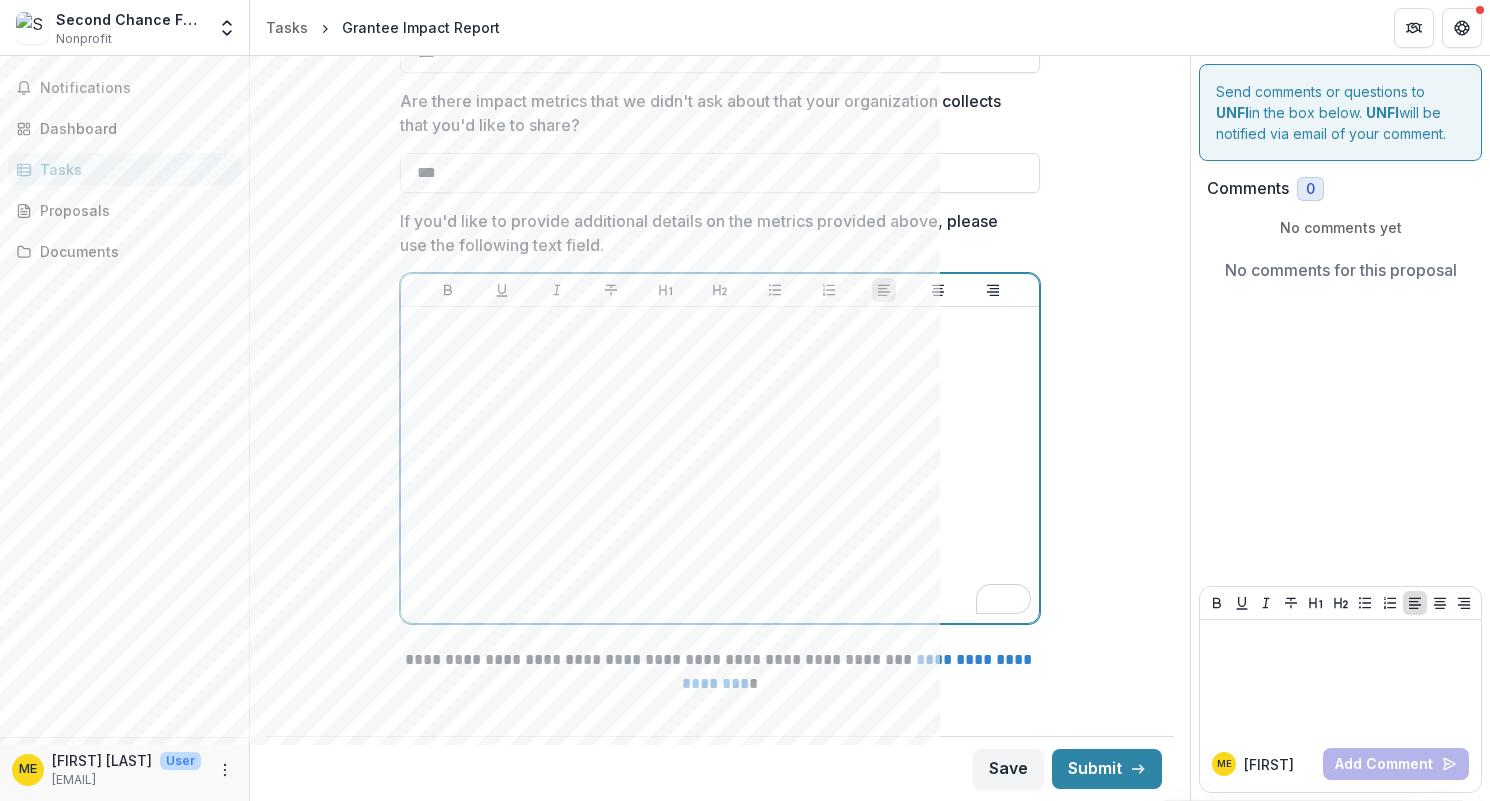 scroll, scrollTop: 2543, scrollLeft: 0, axis: vertical 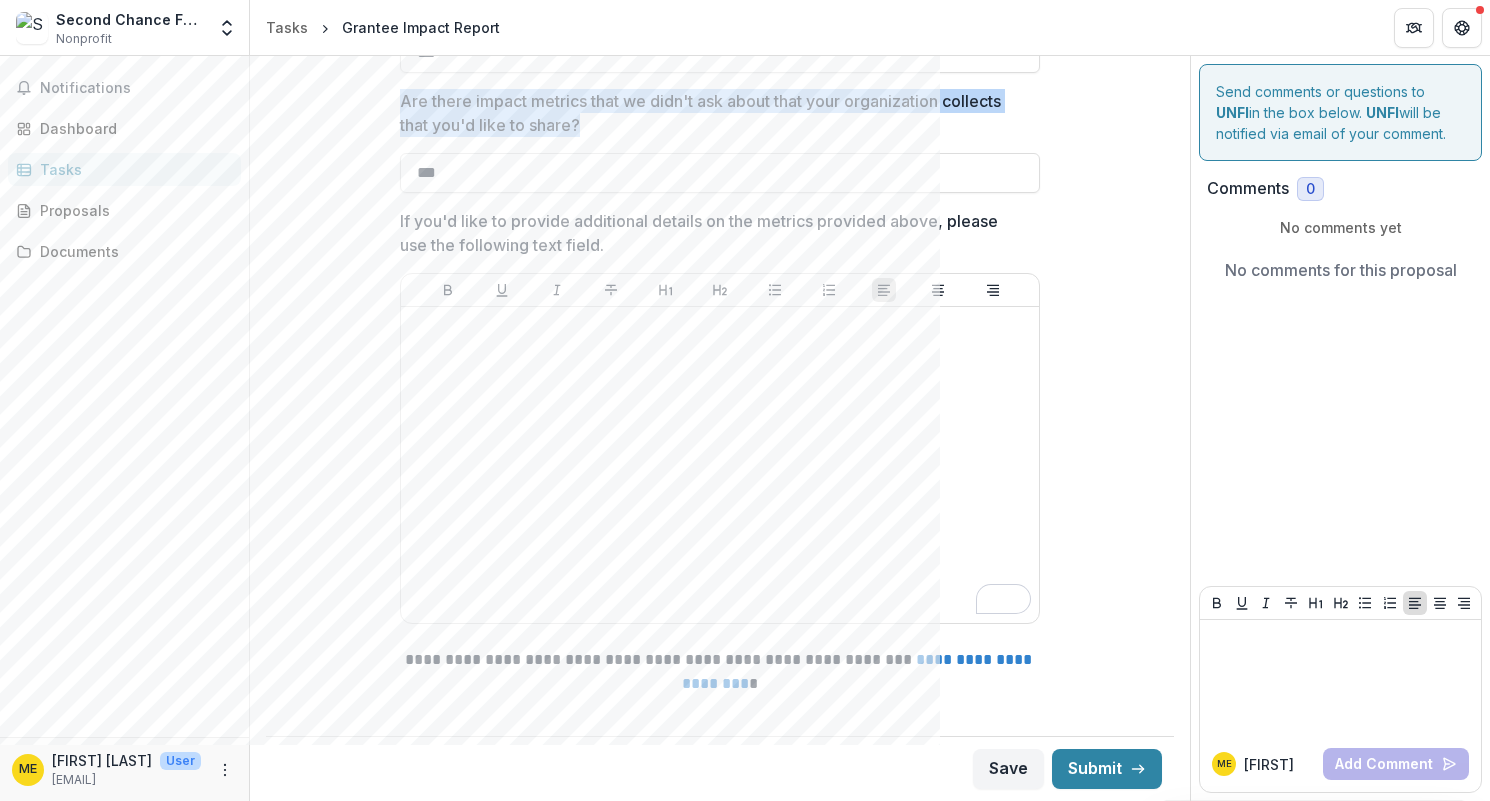 drag, startPoint x: 588, startPoint y: 126, endPoint x: 386, endPoint y: 107, distance: 202.8916 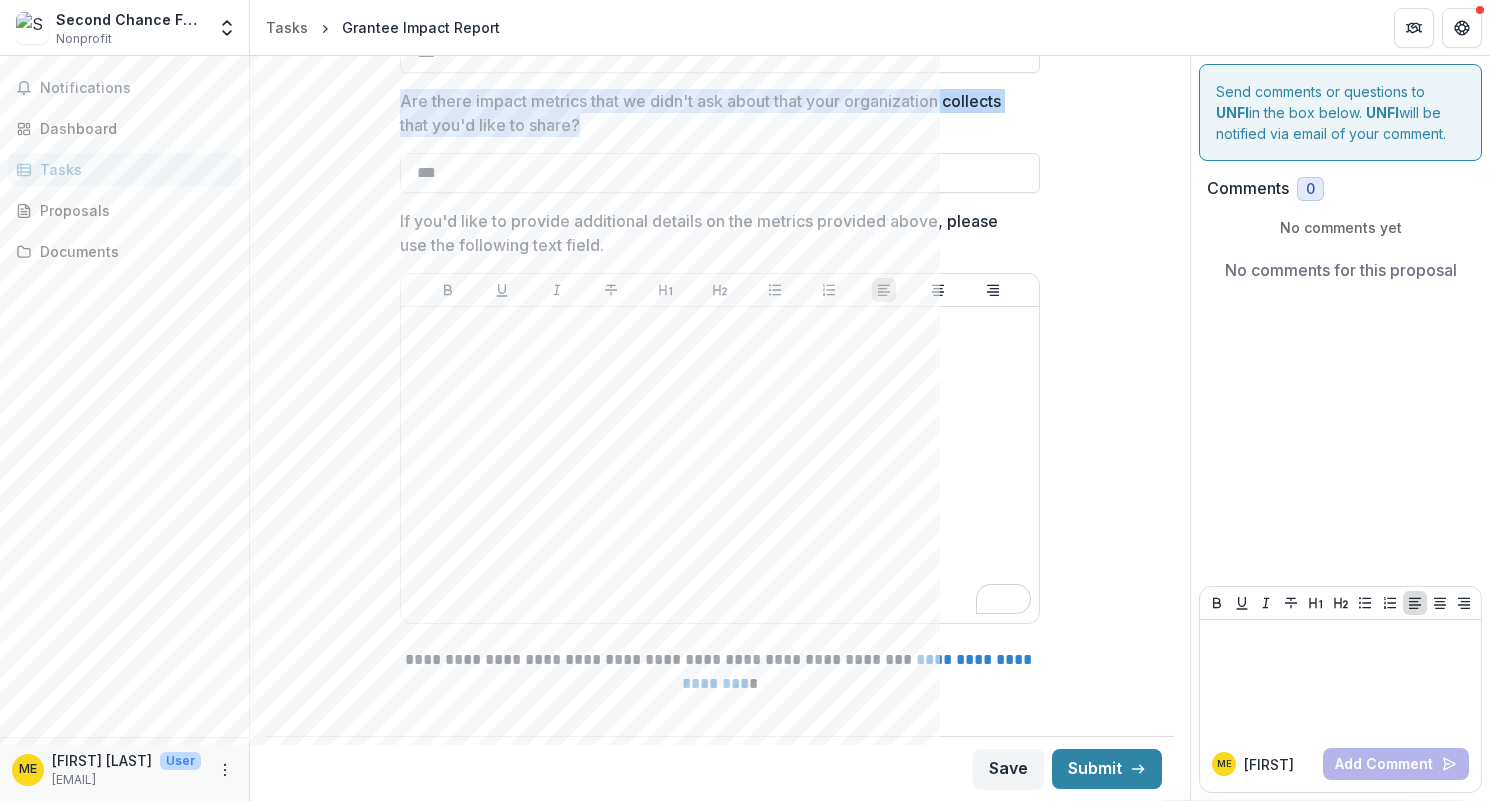 copy on "Are there impact metrics that we didn't ask about that your organization collects that you'd like to share?" 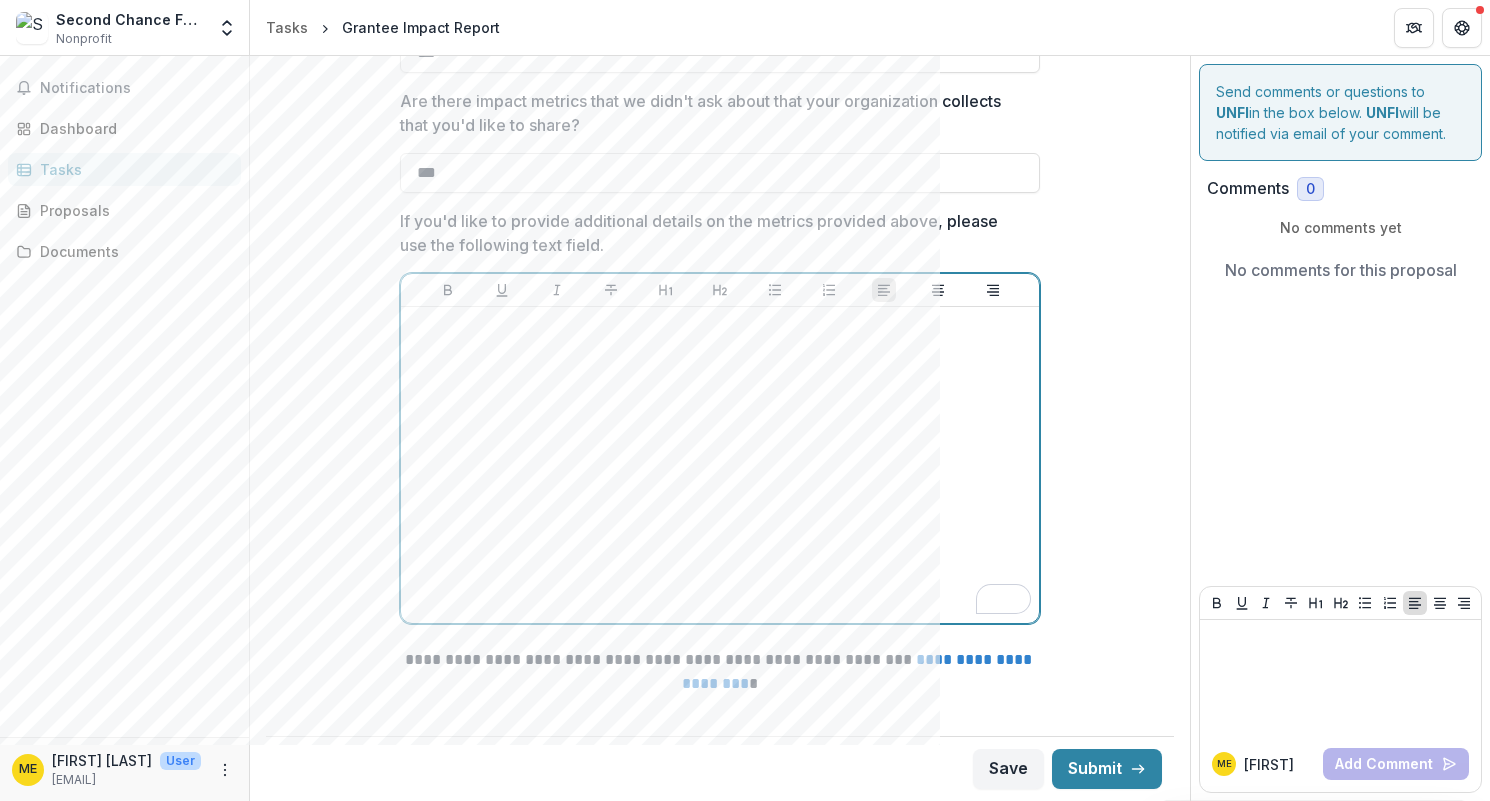 click at bounding box center [720, 465] 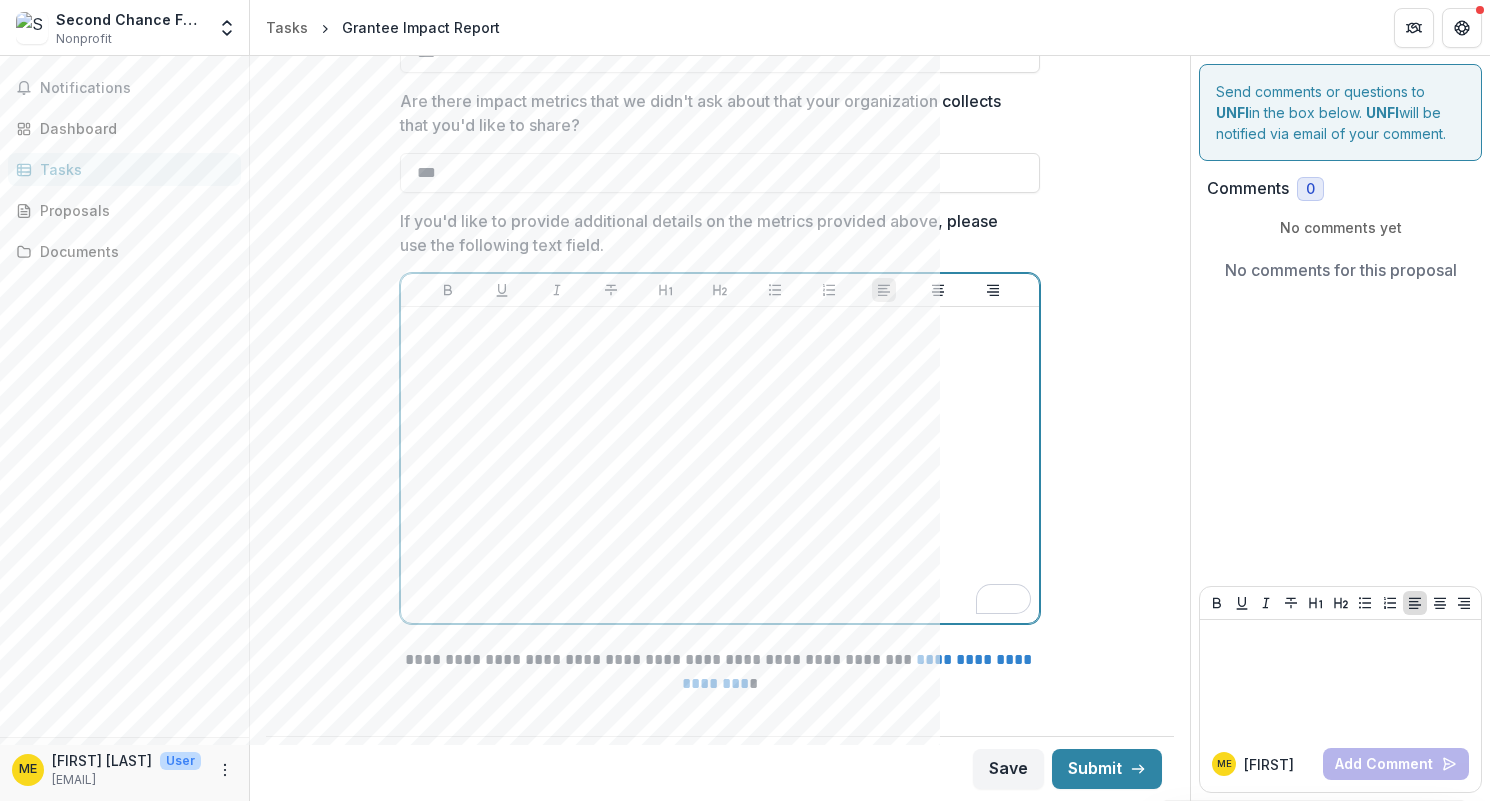paste 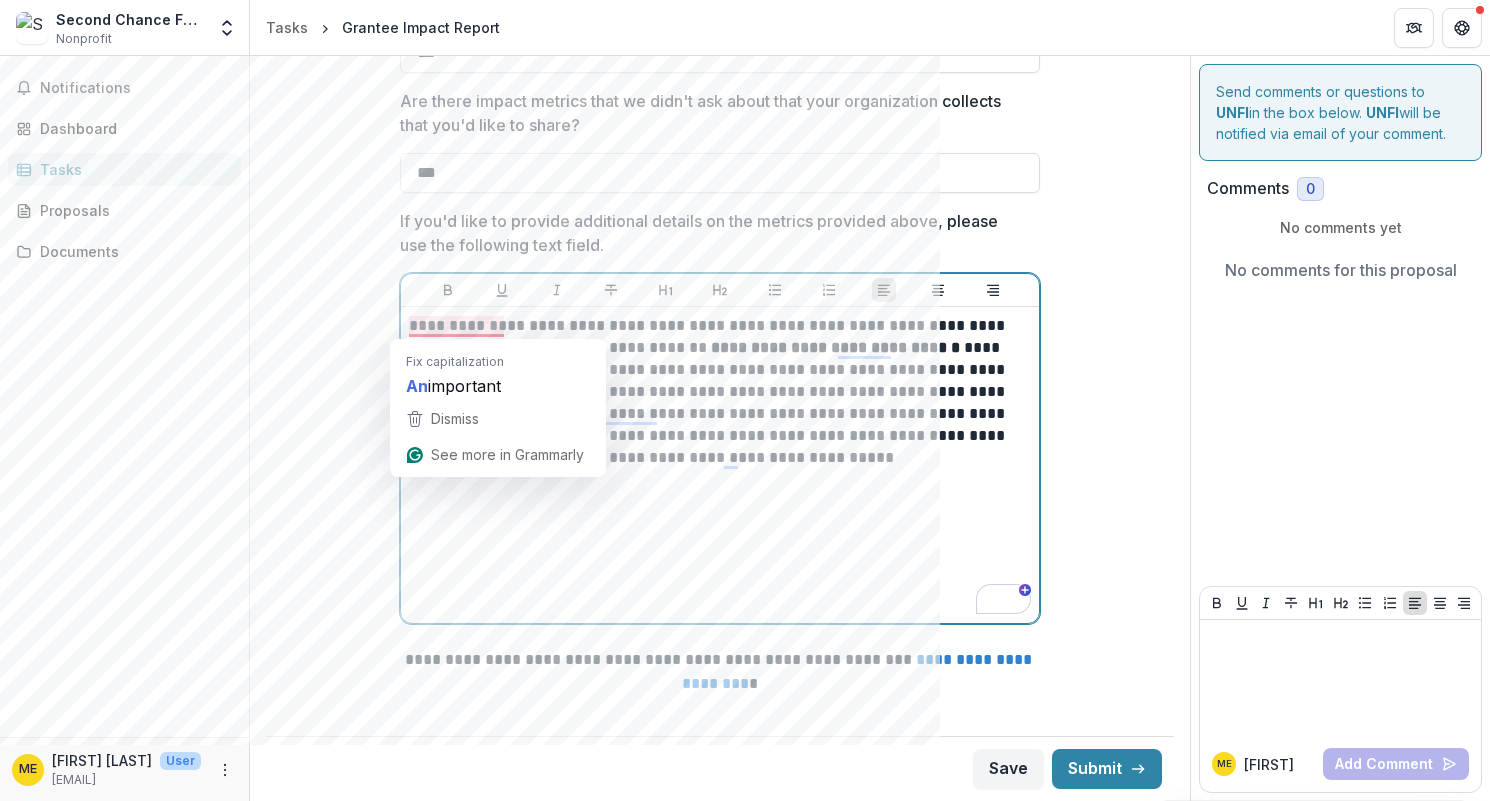 click on "**********" at bounding box center [720, 392] 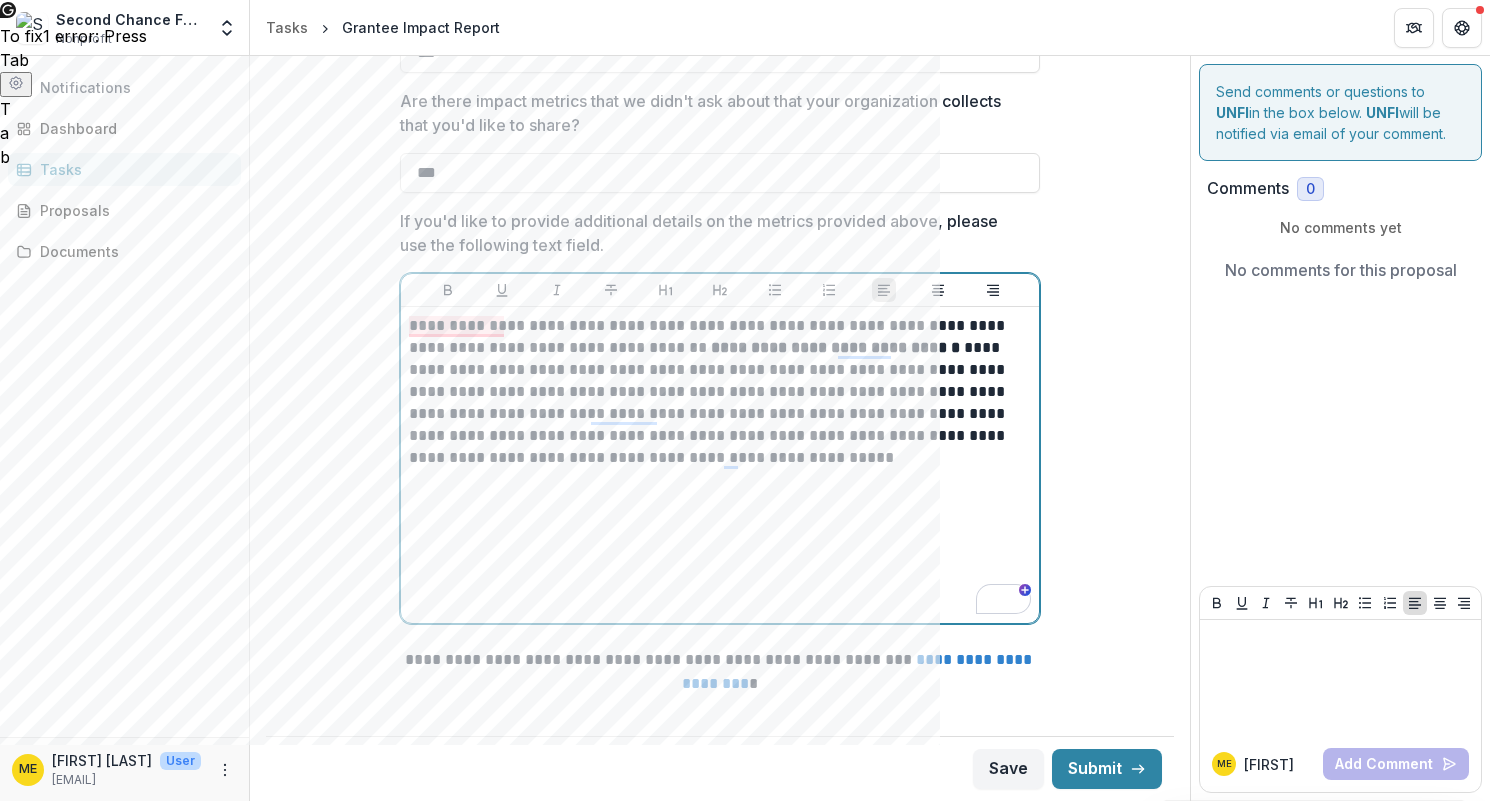 type 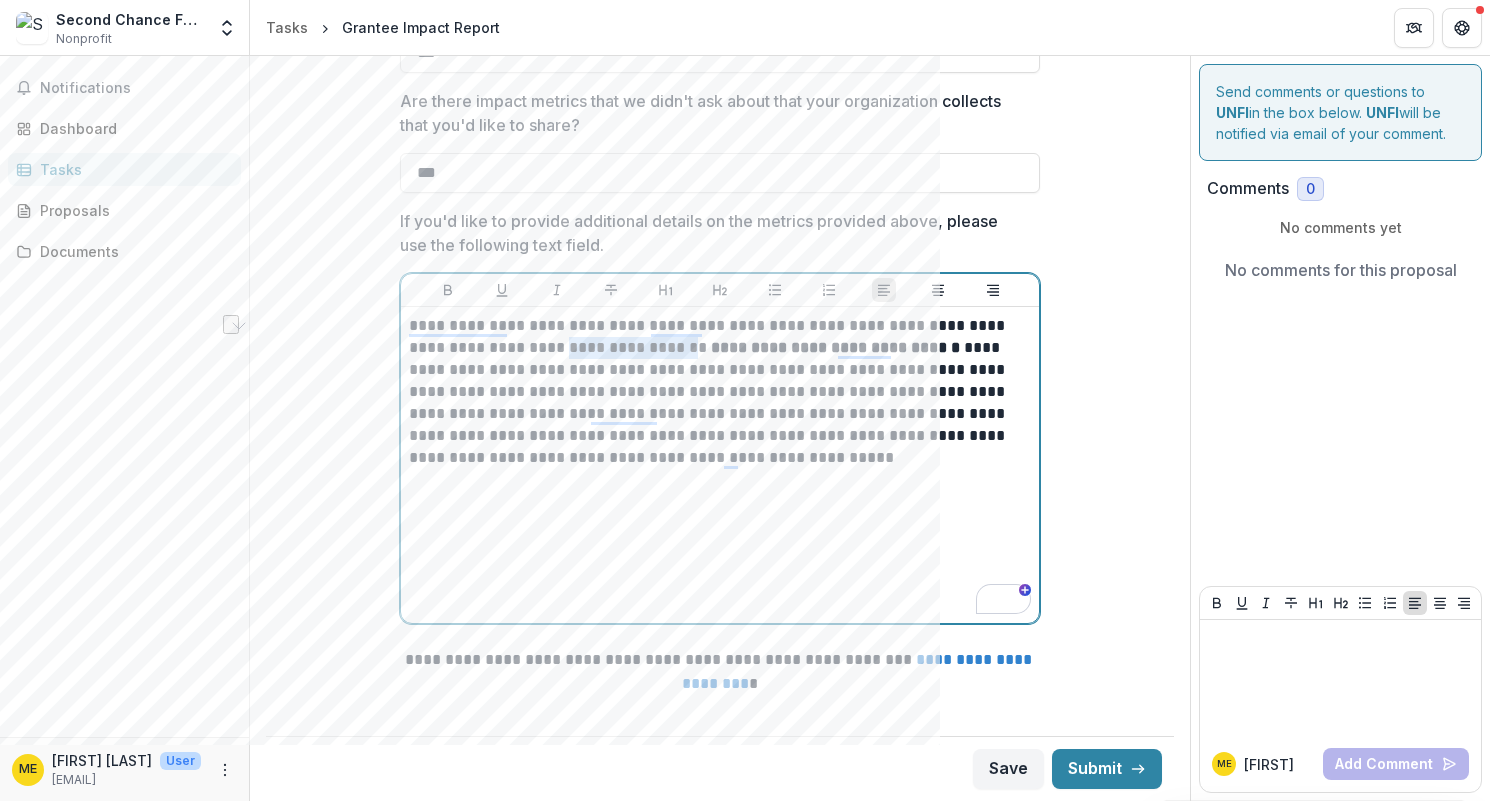 drag, startPoint x: 550, startPoint y: 350, endPoint x: 666, endPoint y: 350, distance: 116 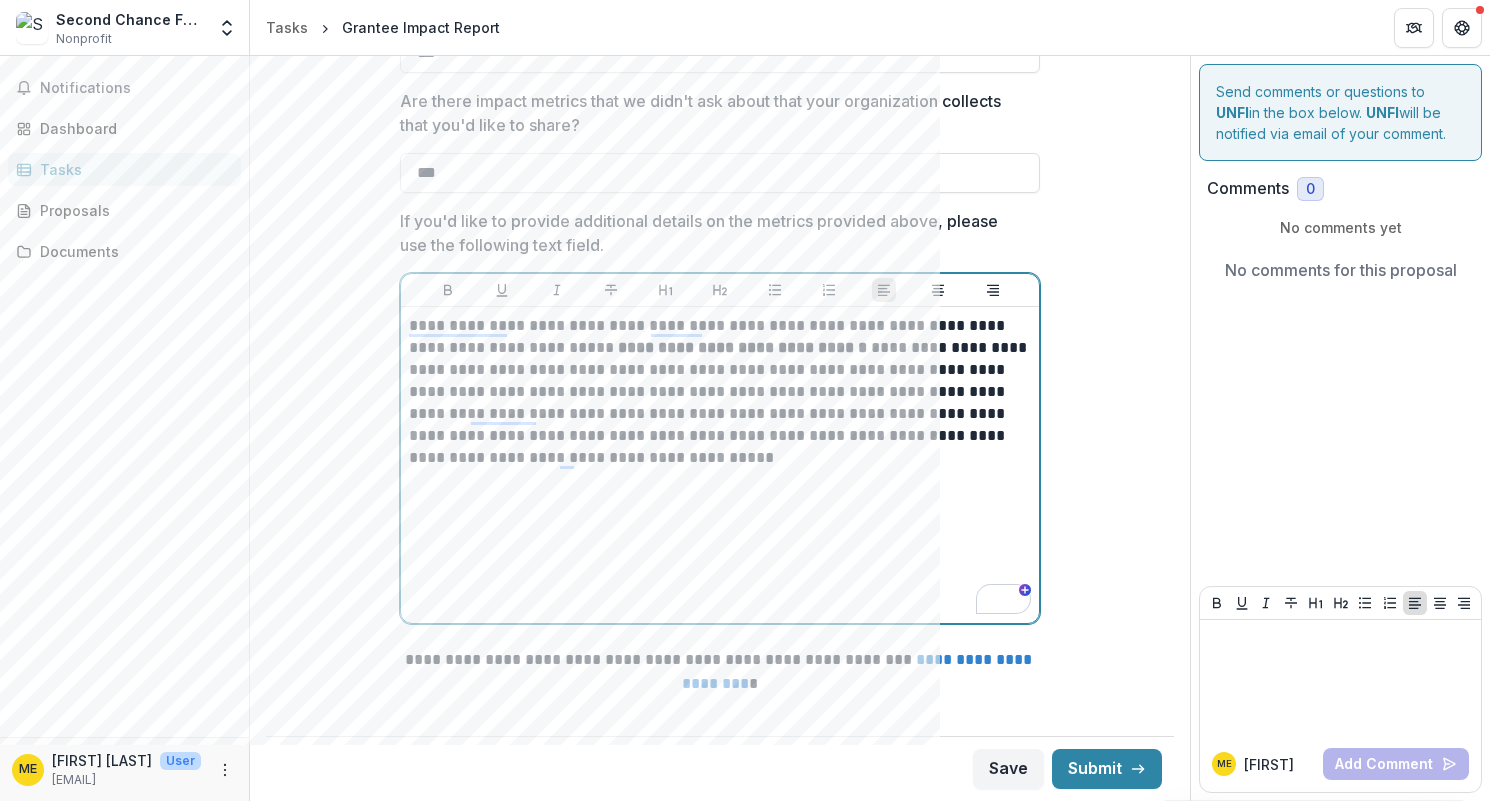 click on "**********" at bounding box center (720, 392) 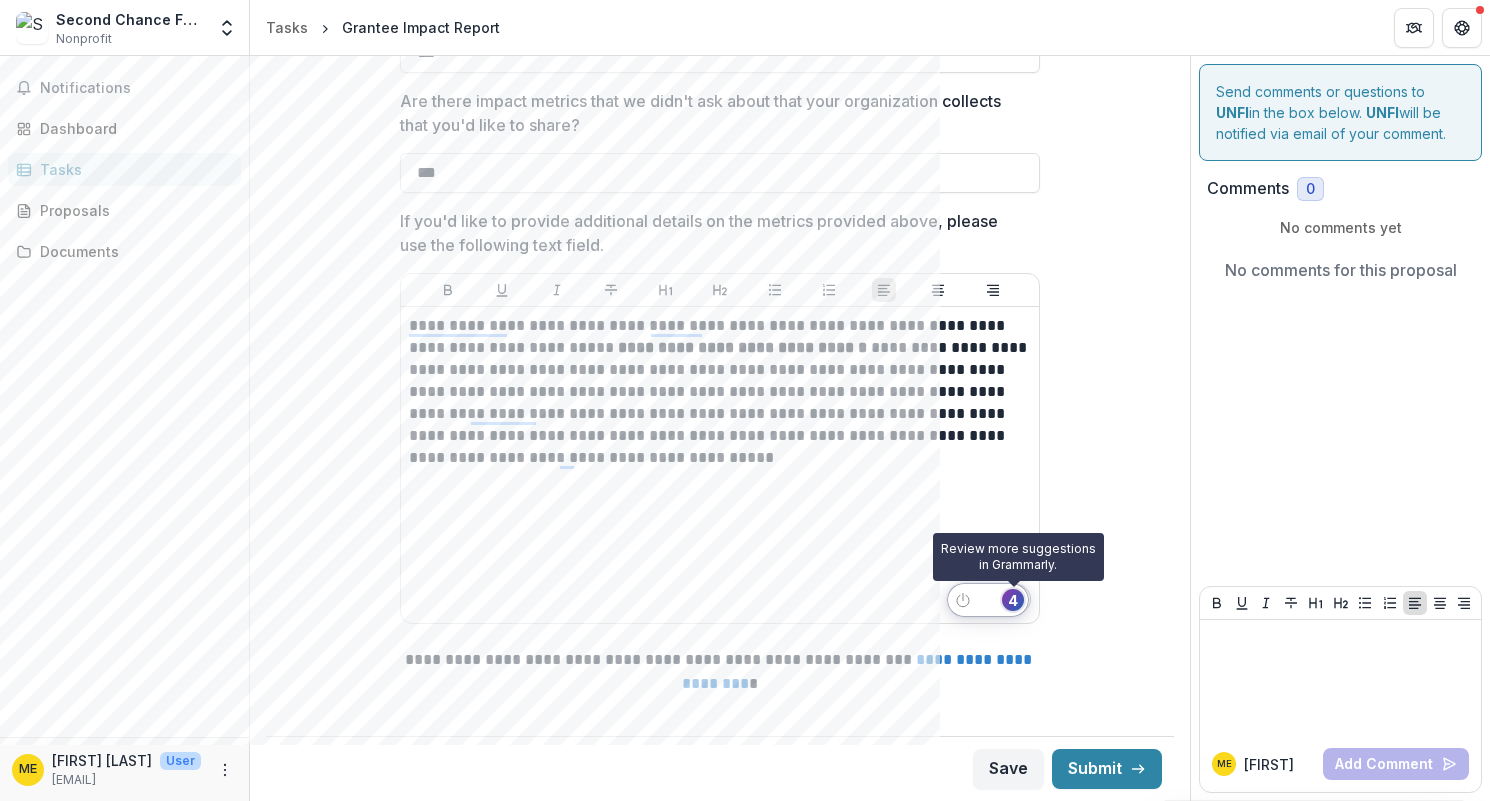 click on "4" 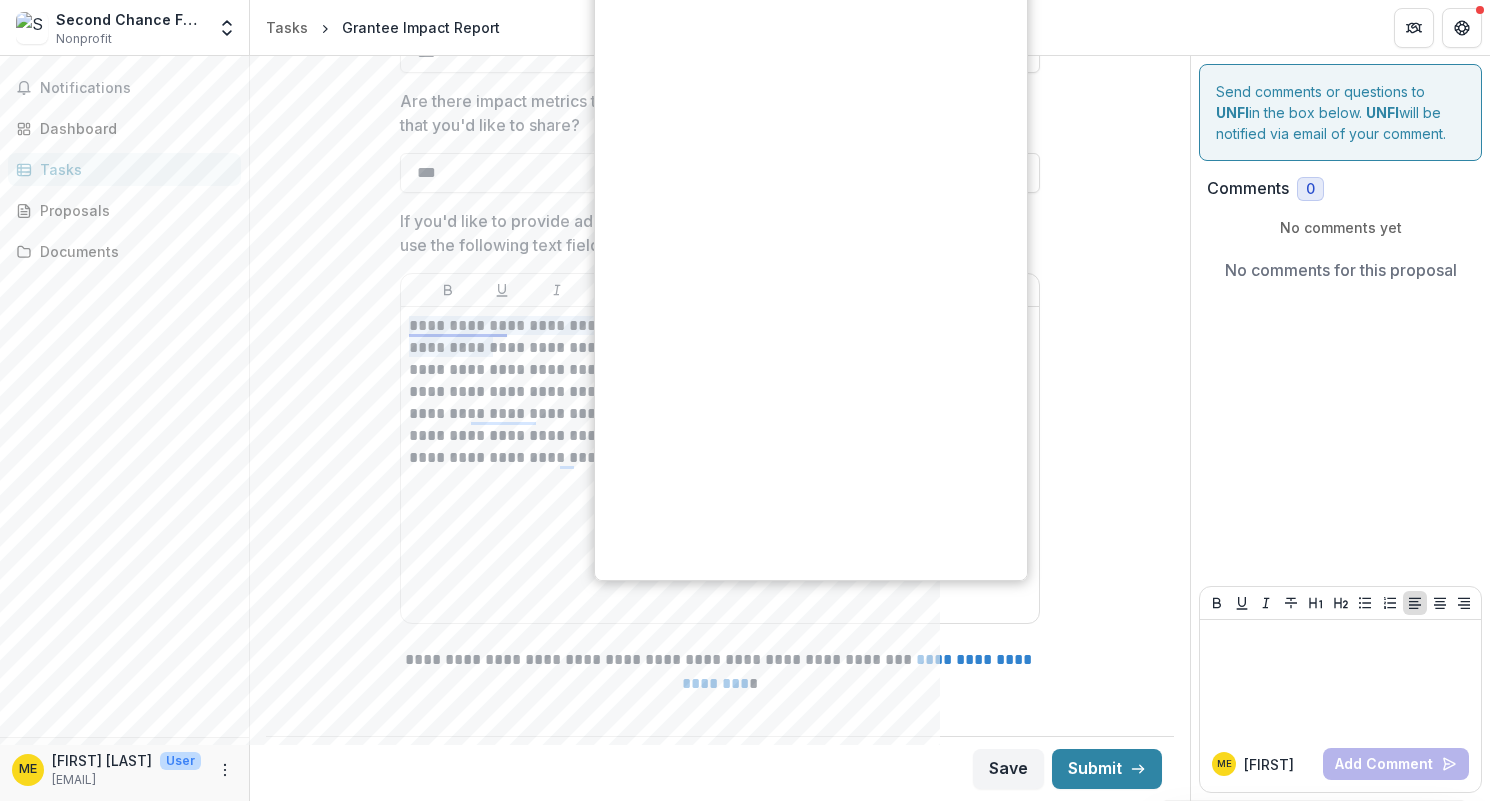 click on "Use this version" at bounding box center (677, 772) 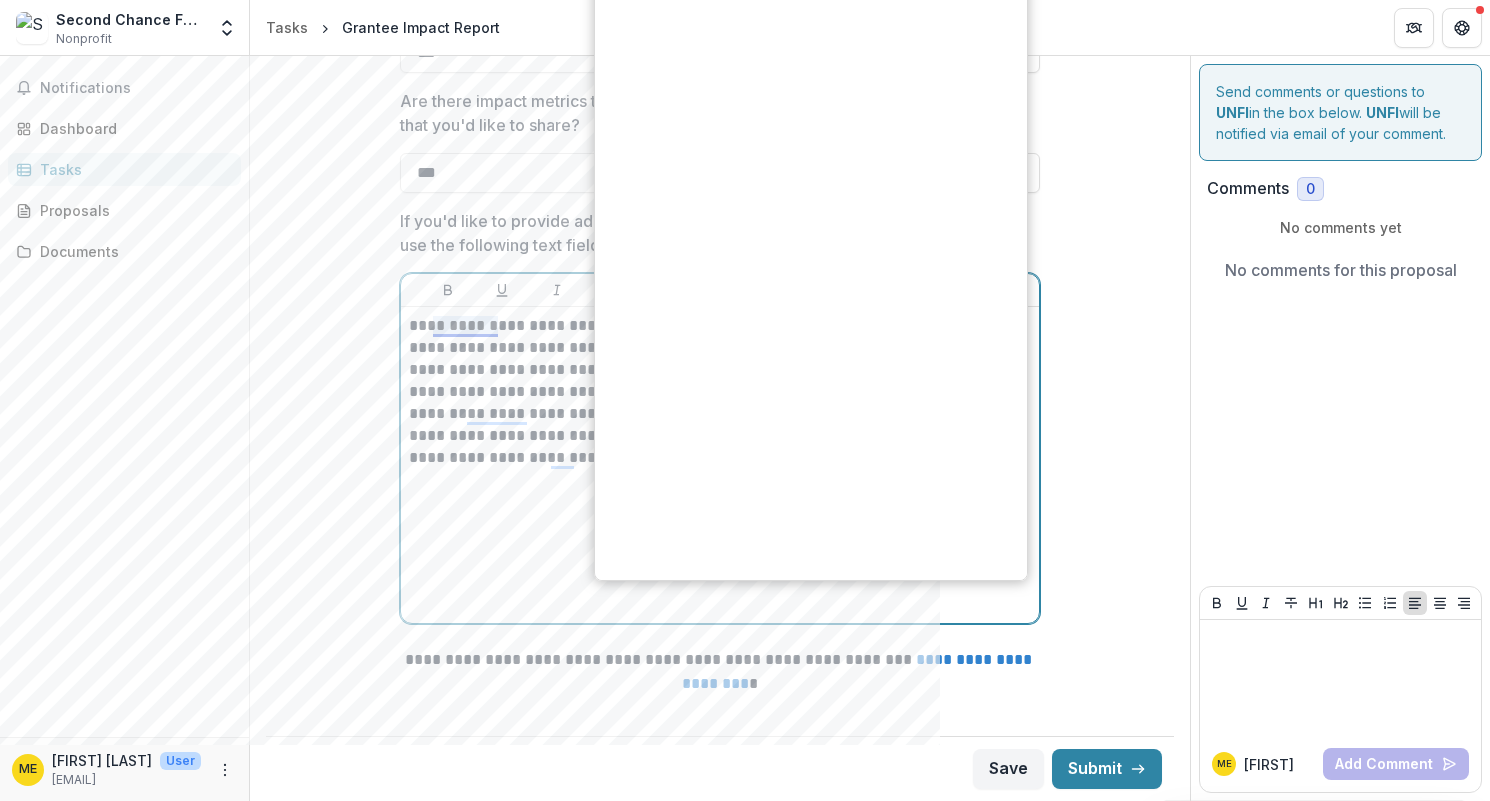 scroll, scrollTop: 2431, scrollLeft: 0, axis: vertical 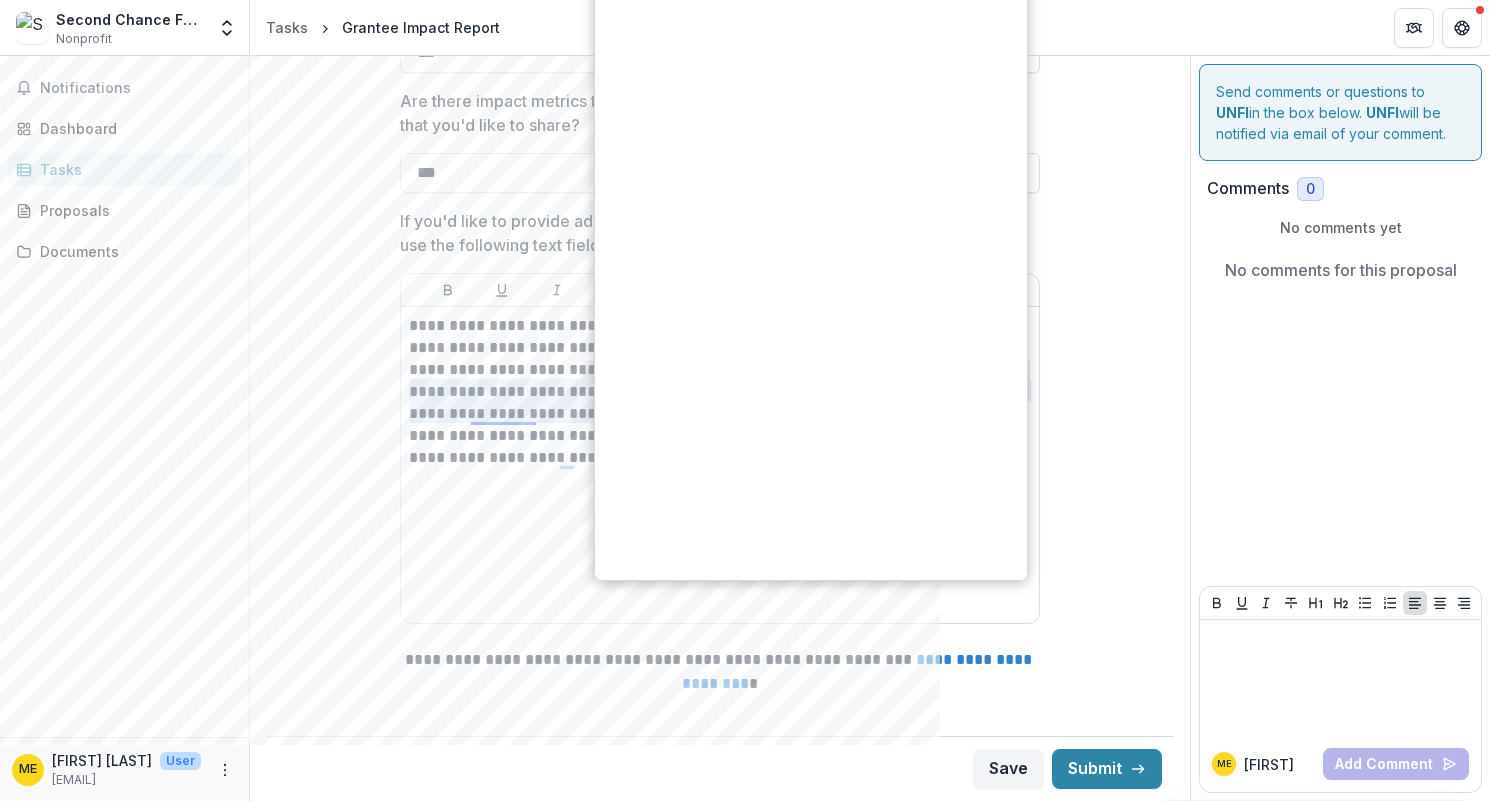 click on "Use this version" at bounding box center [677, 820] 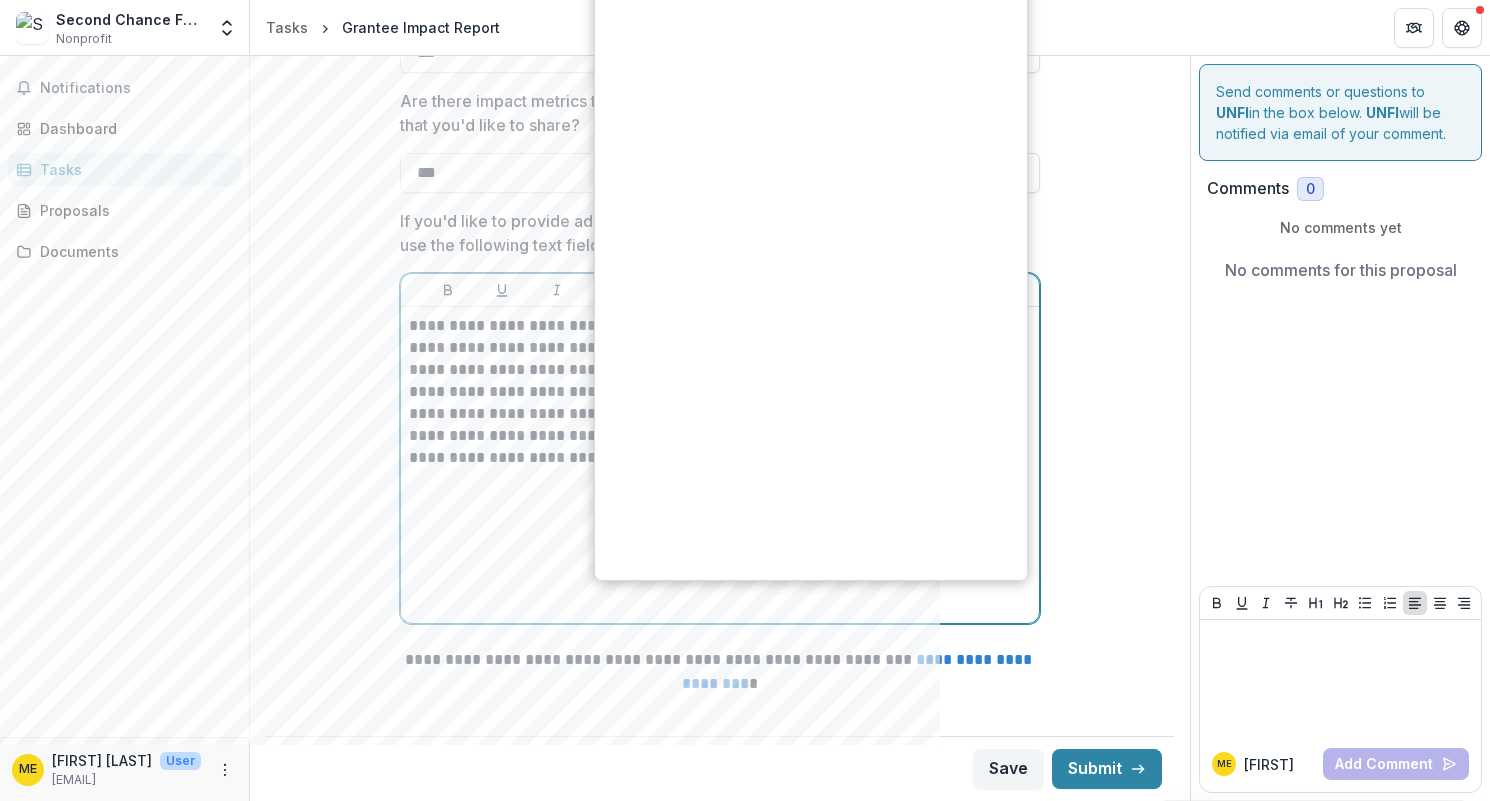 scroll, scrollTop: 2543, scrollLeft: 0, axis: vertical 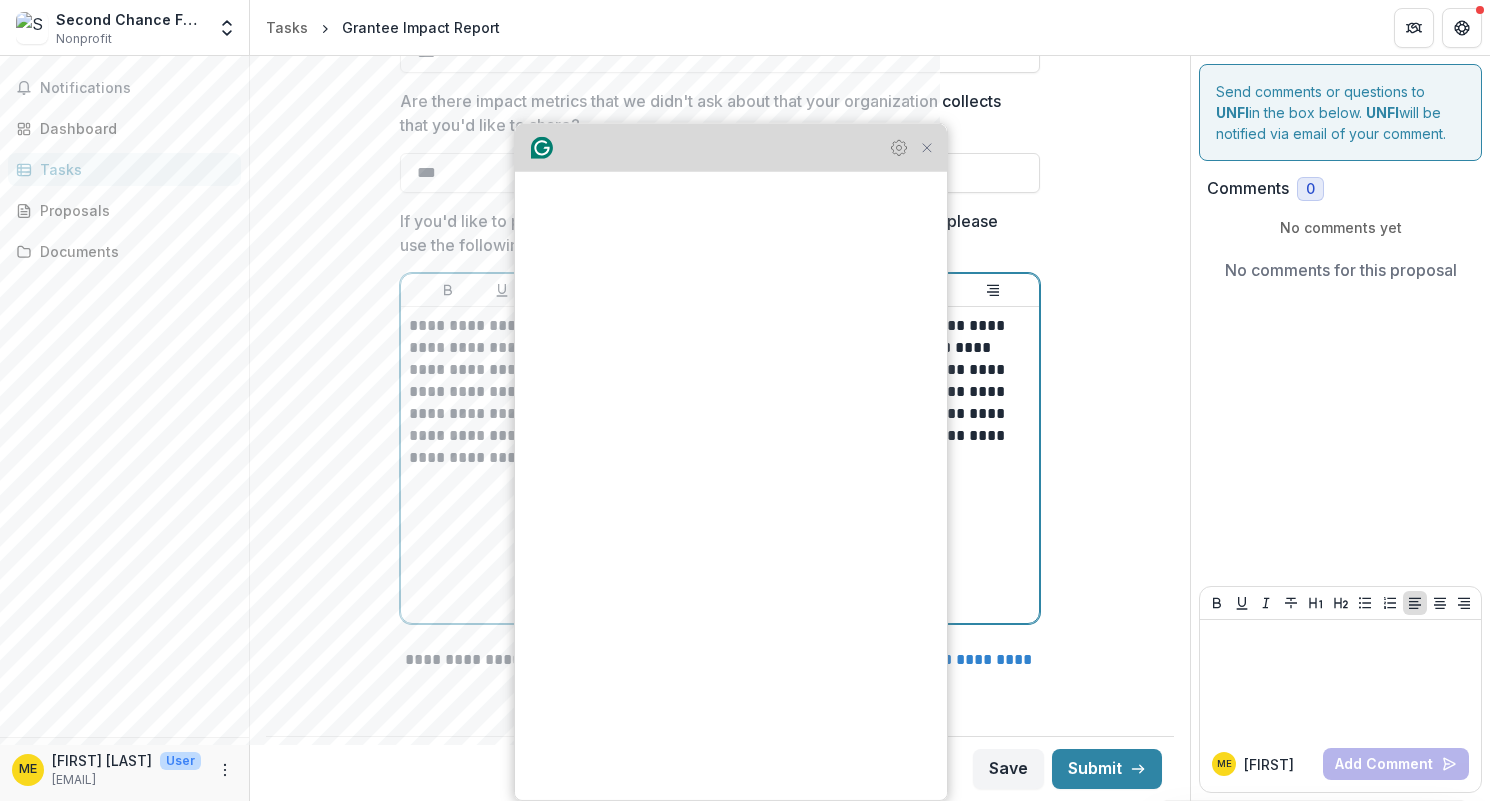 drag, startPoint x: 741, startPoint y: 315, endPoint x: 661, endPoint y: 604, distance: 299.86832 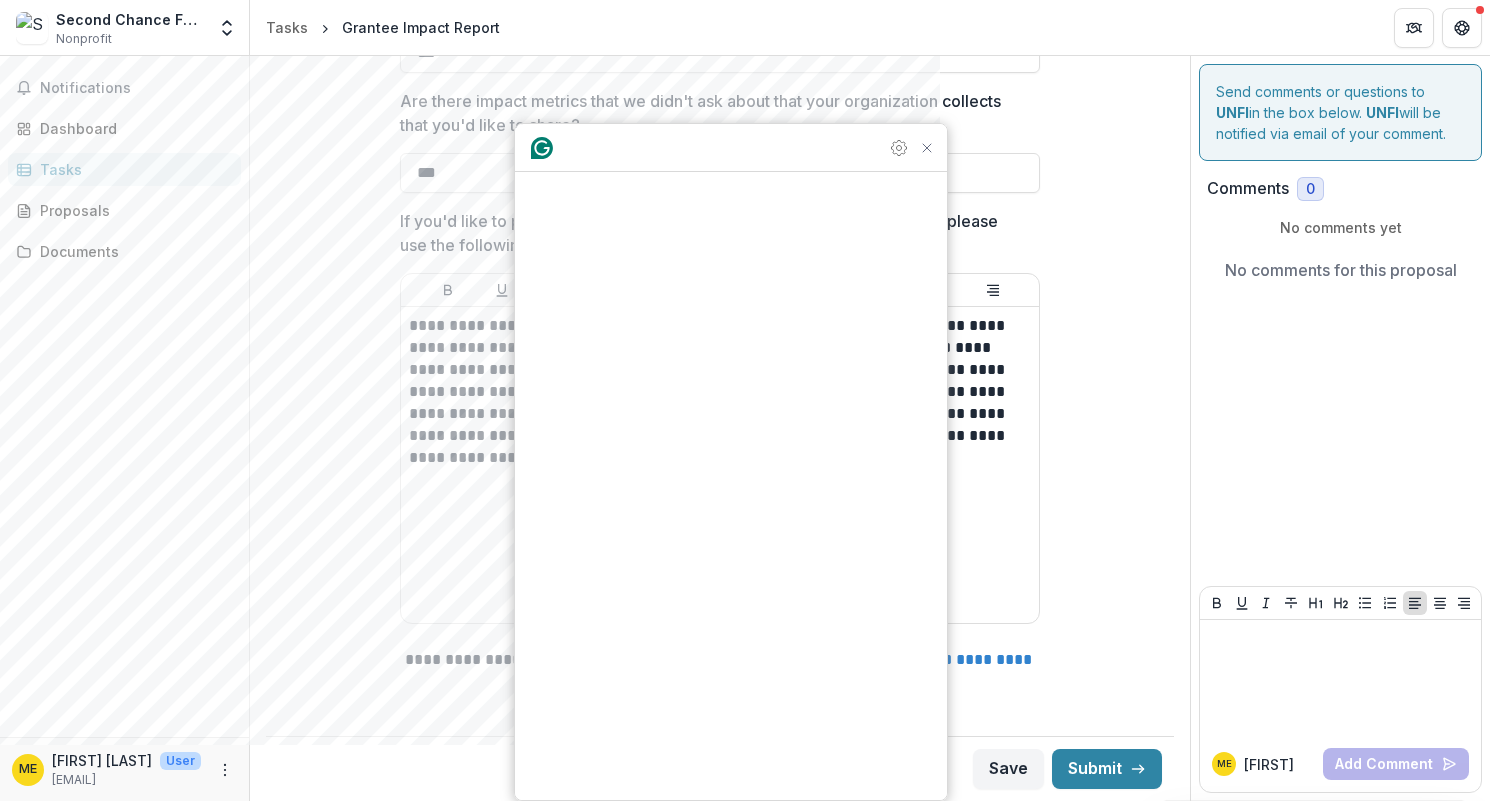 click on "Dismiss" at bounding box center [640, 967] 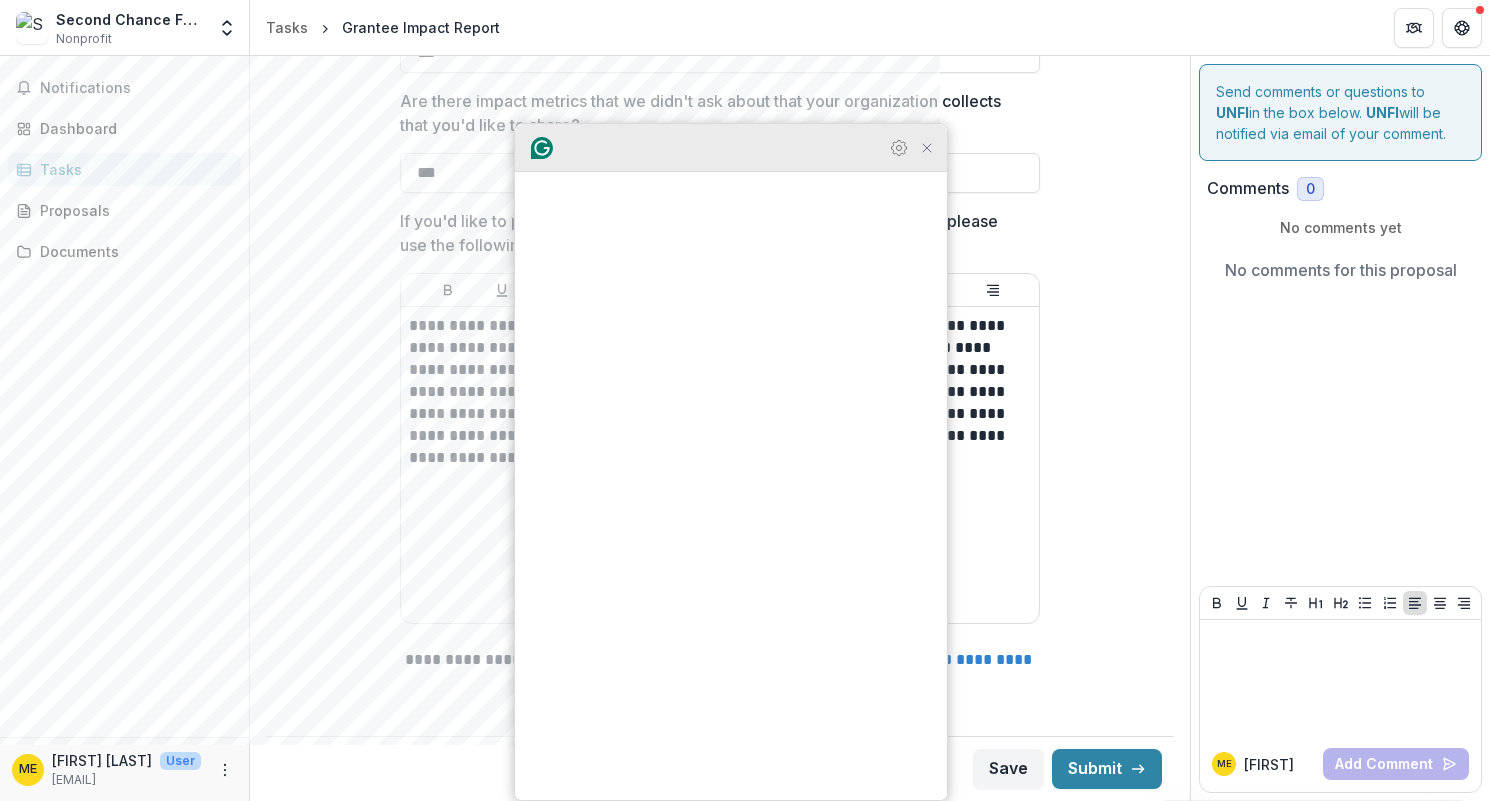 click 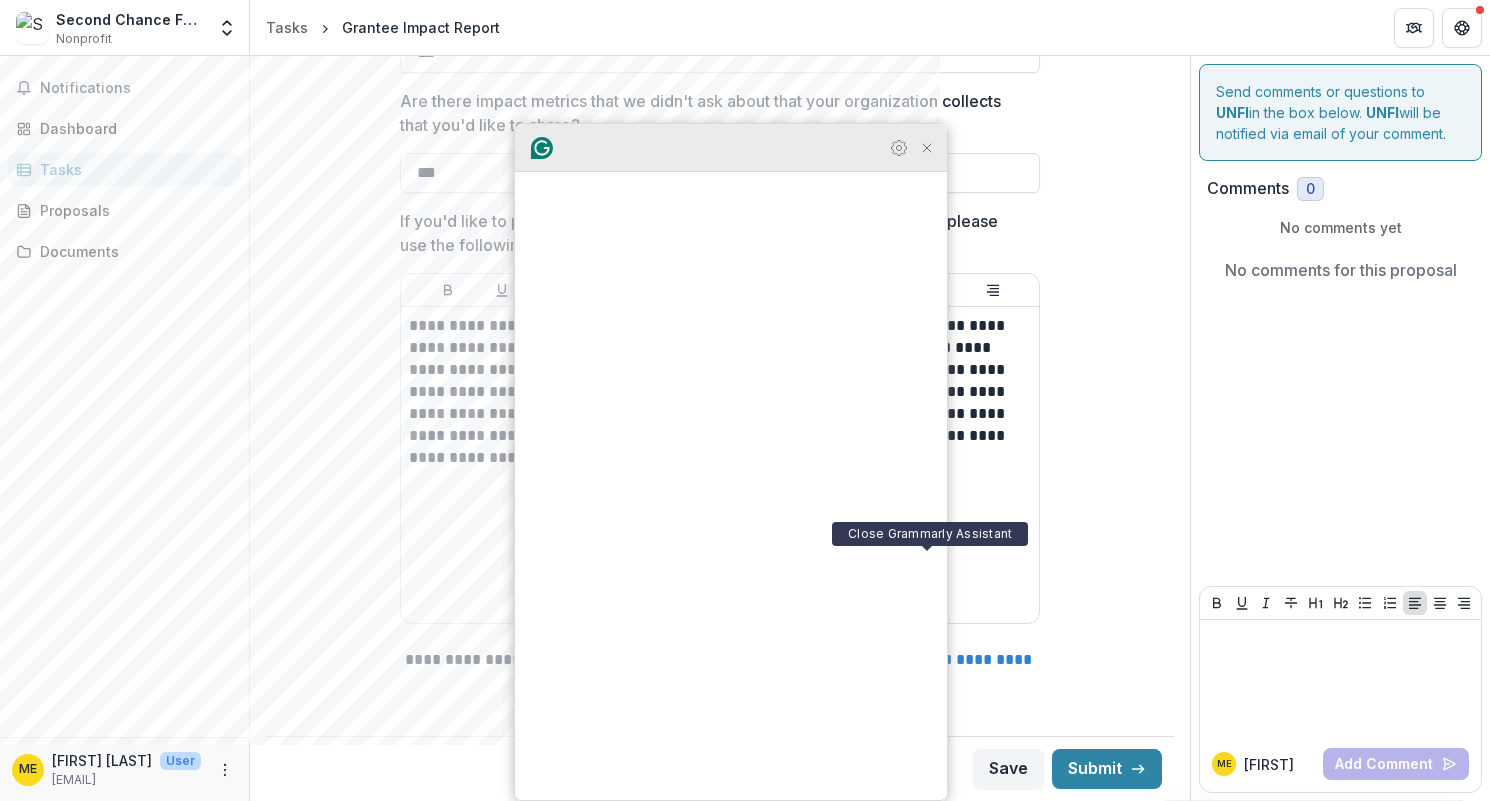 click 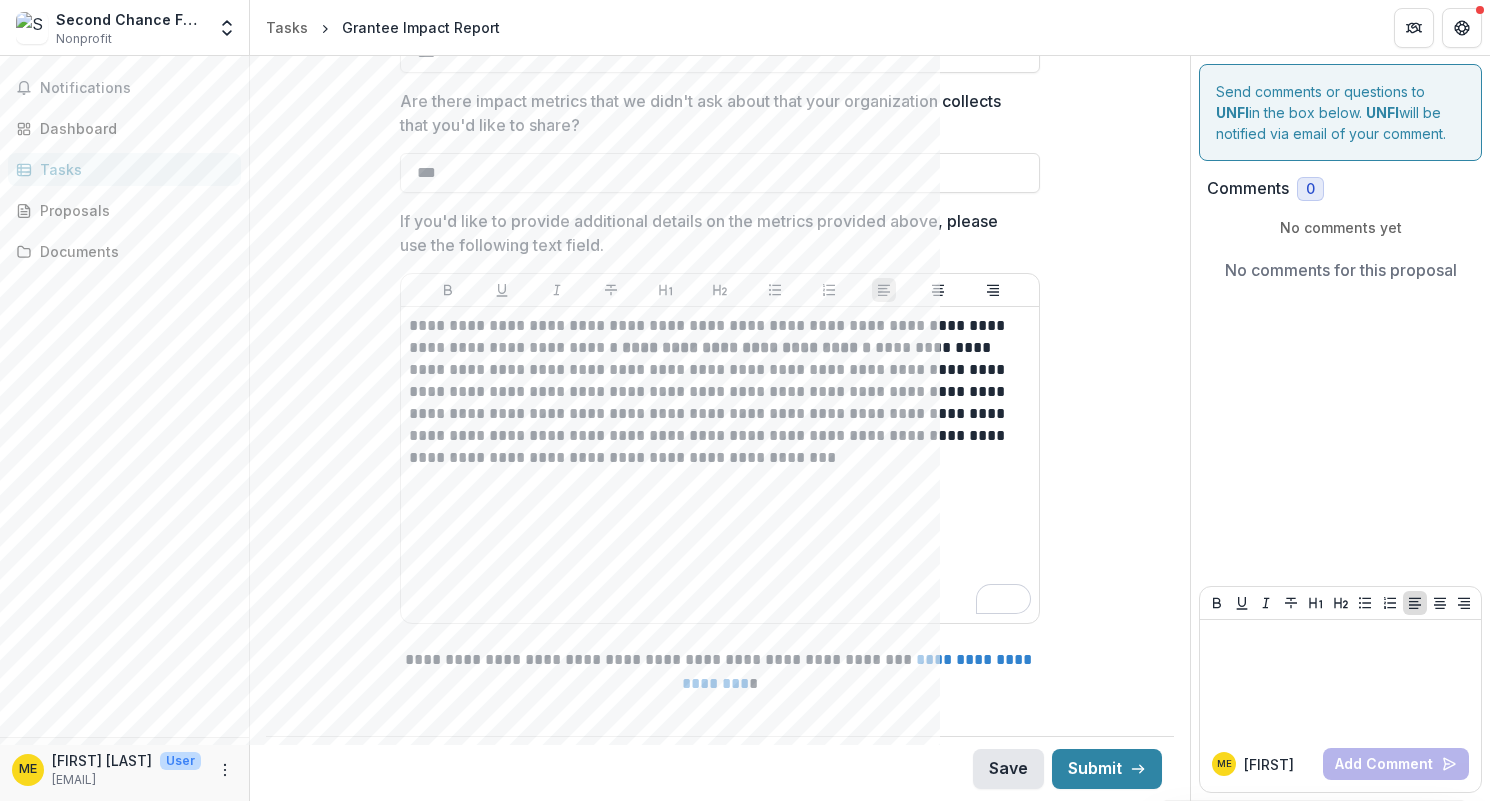 click on "Save" at bounding box center [1008, 769] 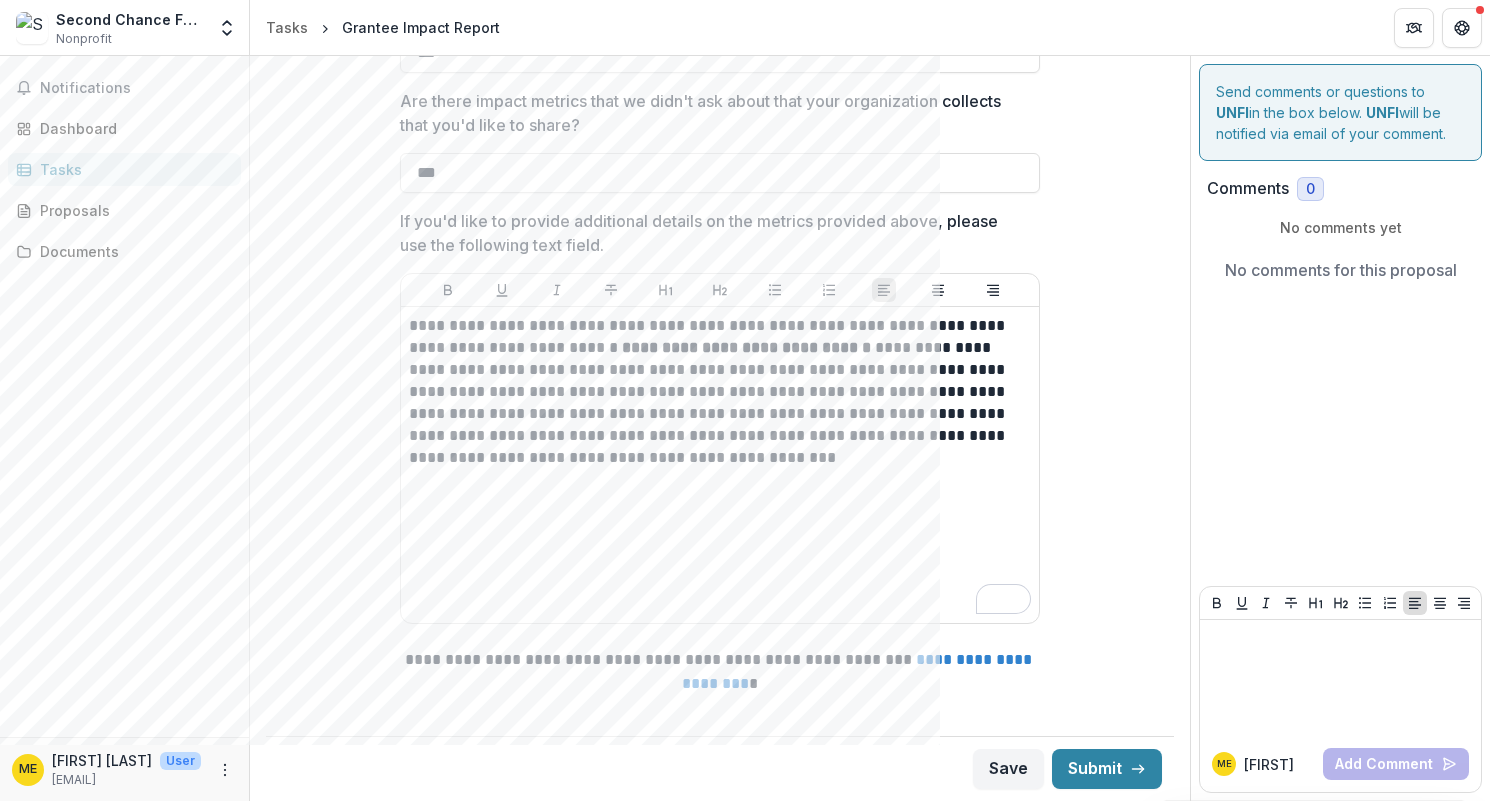 scroll, scrollTop: 2387, scrollLeft: 0, axis: vertical 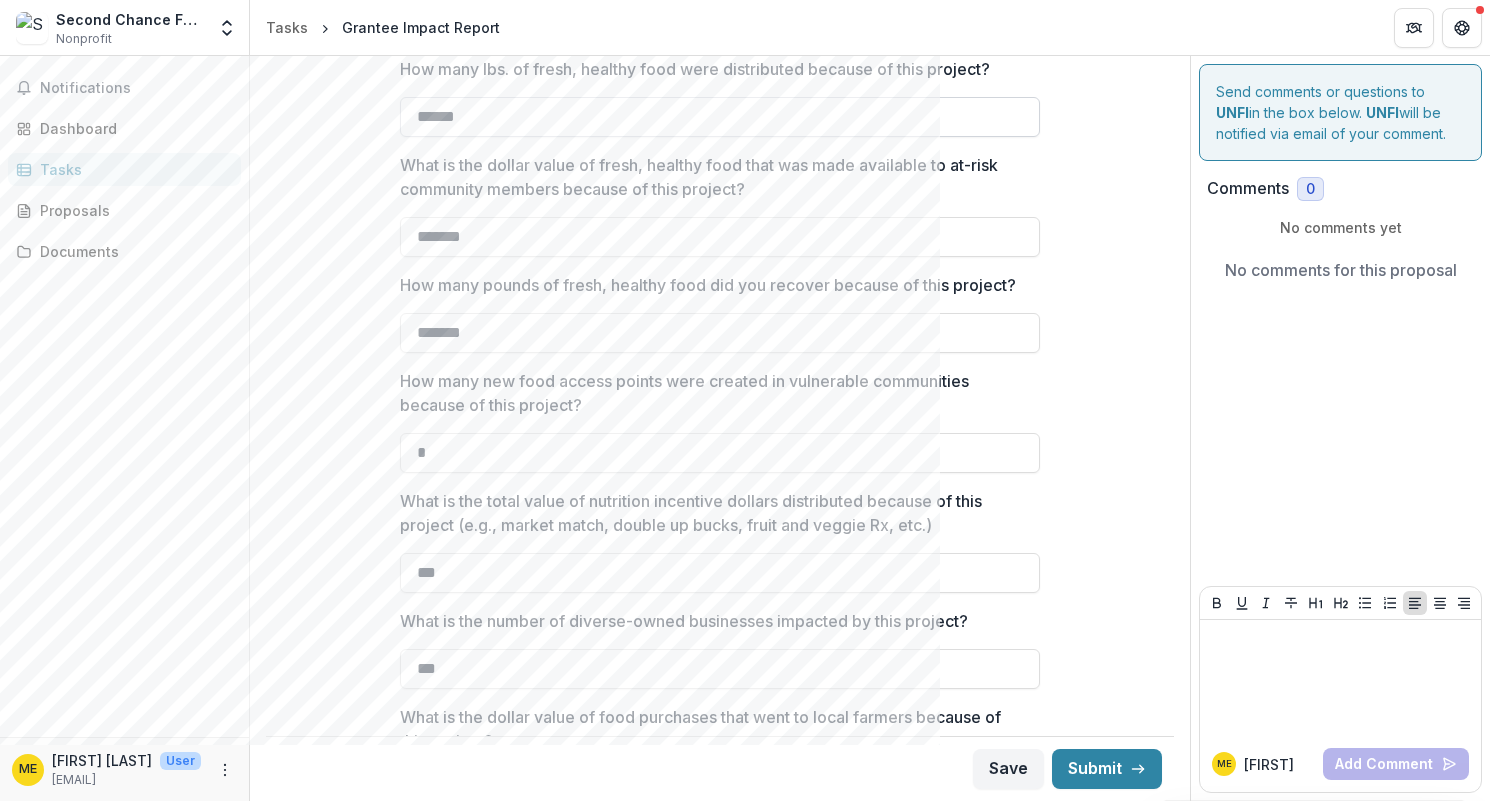 click on "******" at bounding box center [720, 117] 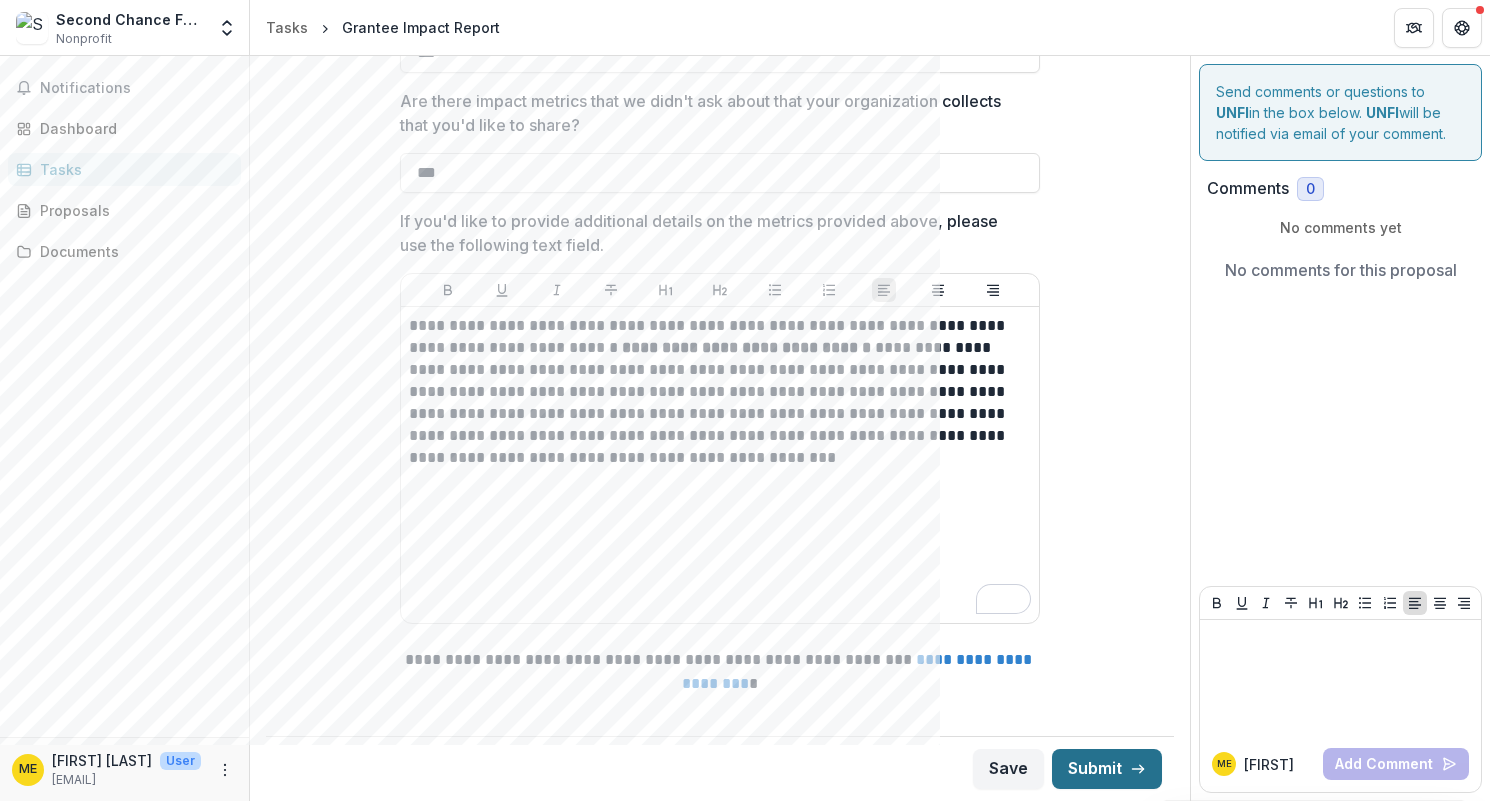 click on "Submit" at bounding box center (1107, 769) 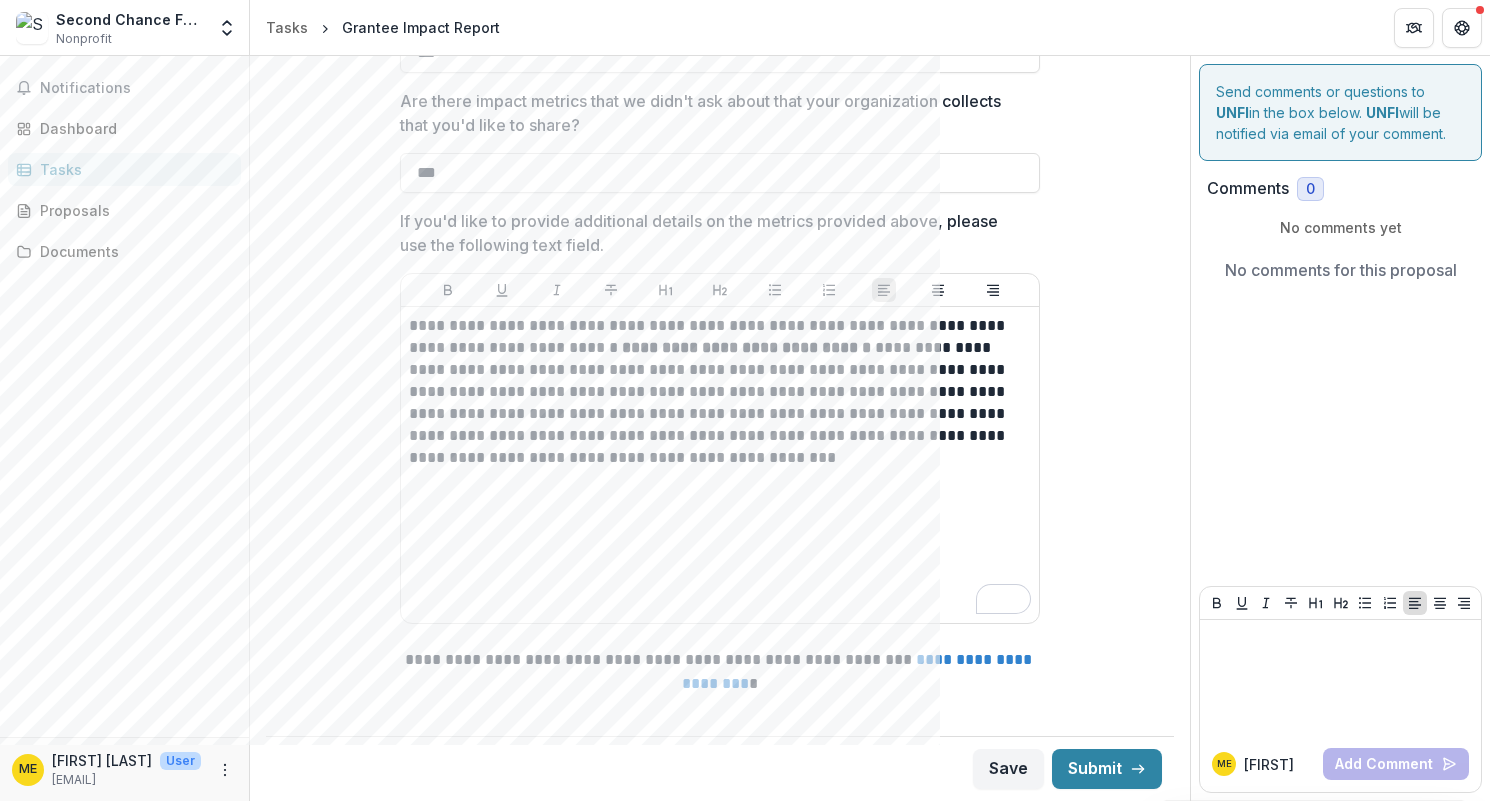 click on "Confirm" at bounding box center [82, 861] 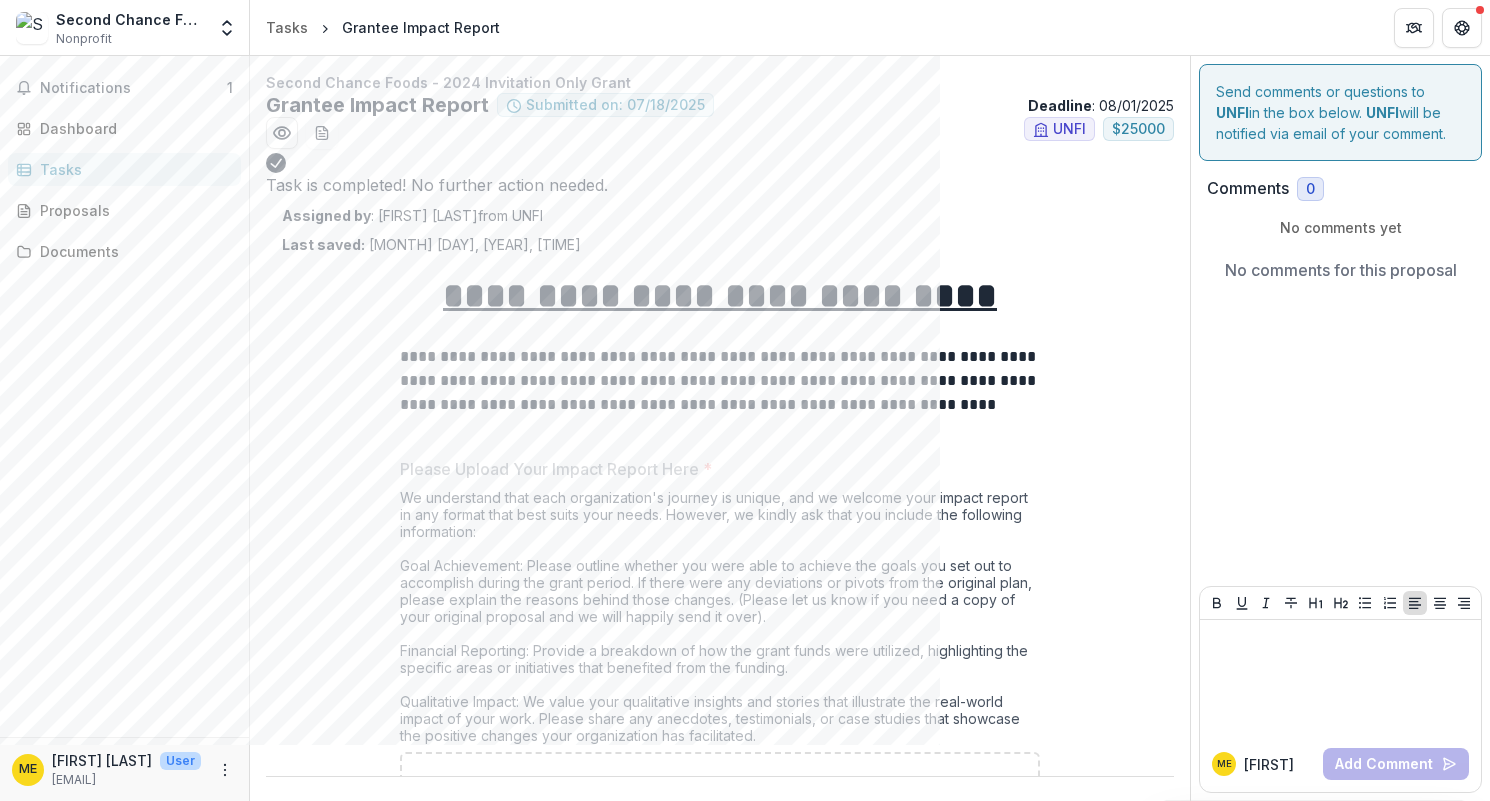 click on "Task is completed! No further action needed." at bounding box center (720, 173) 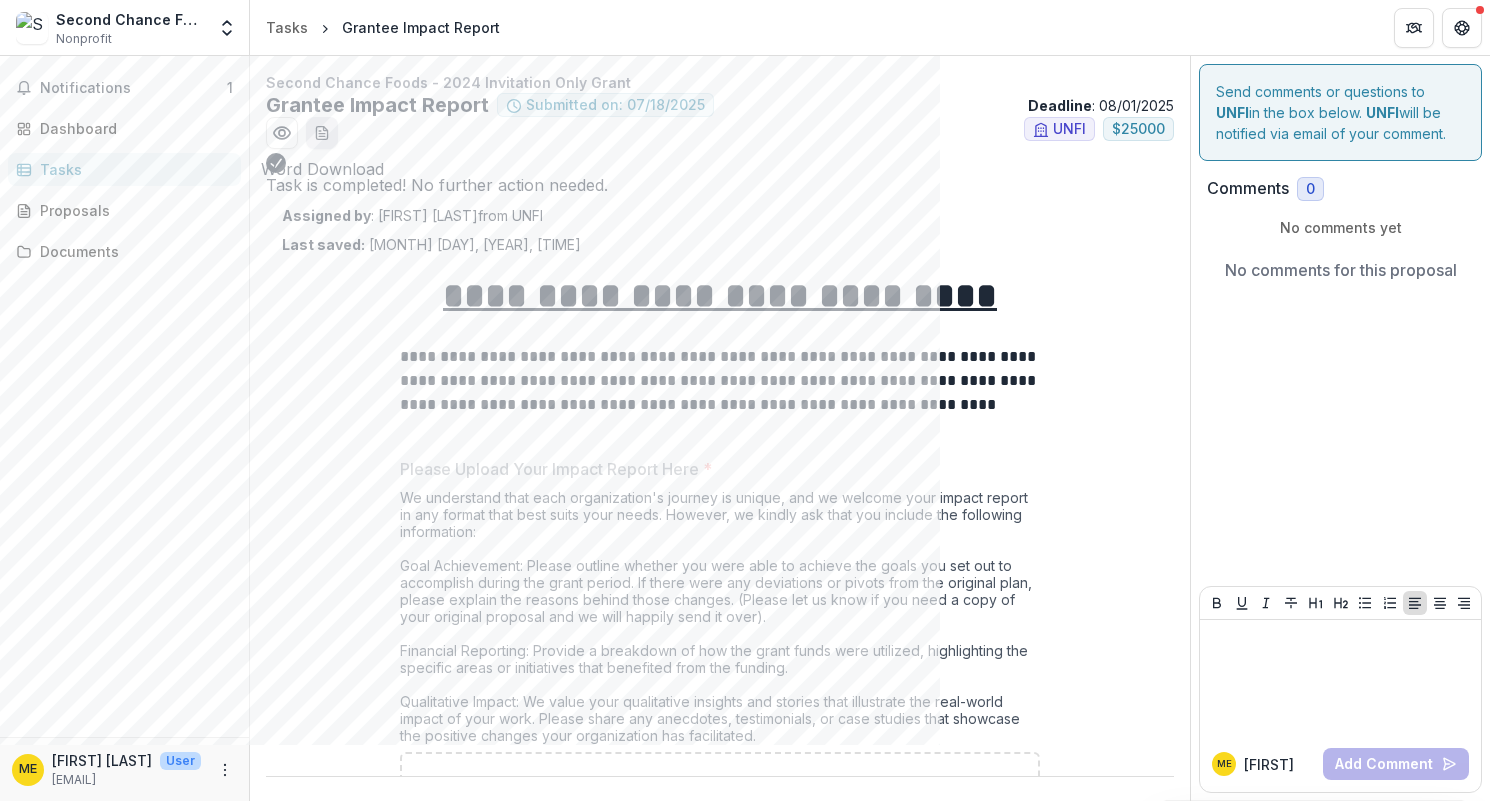 click 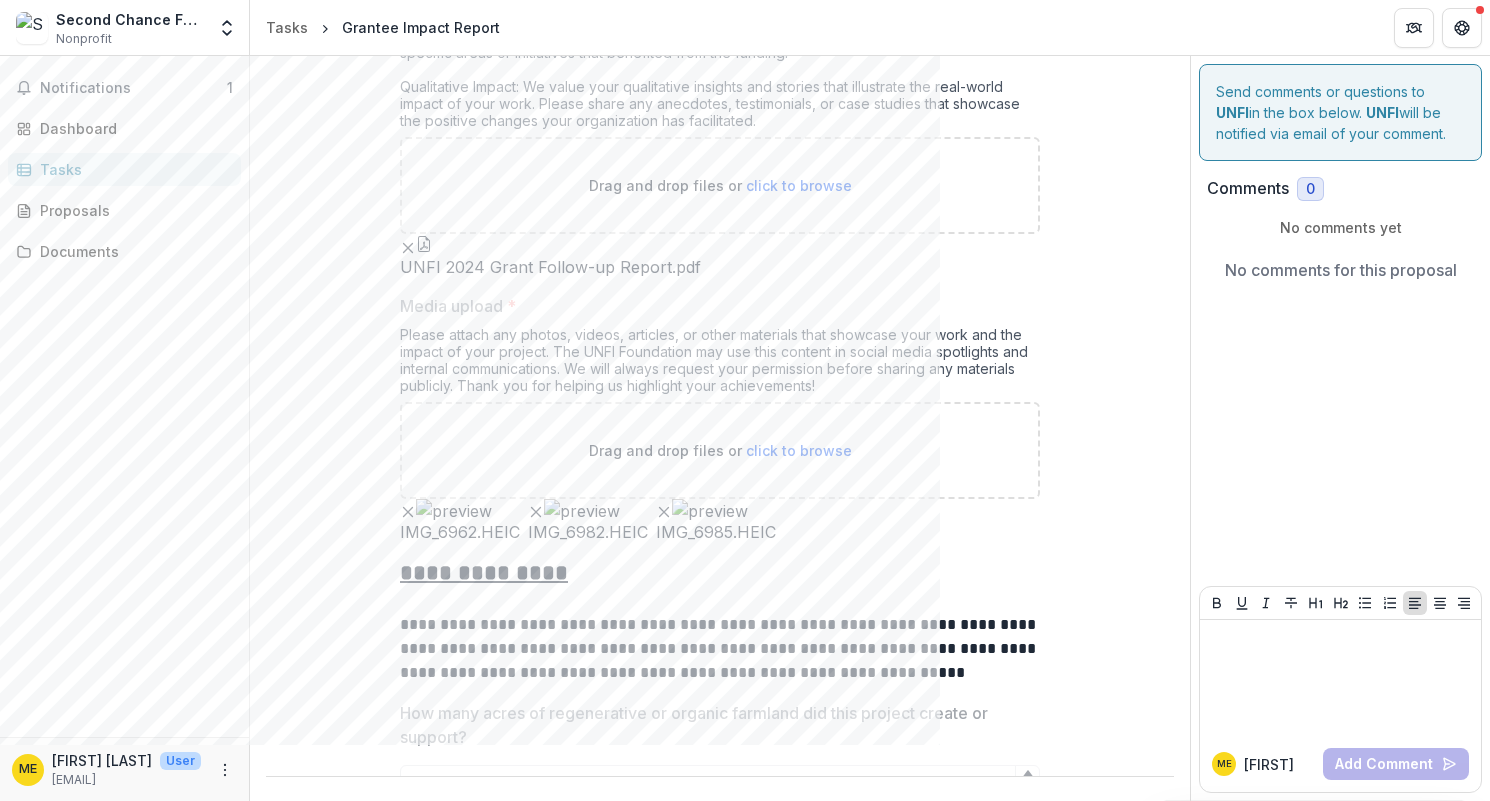 scroll, scrollTop: 353, scrollLeft: 0, axis: vertical 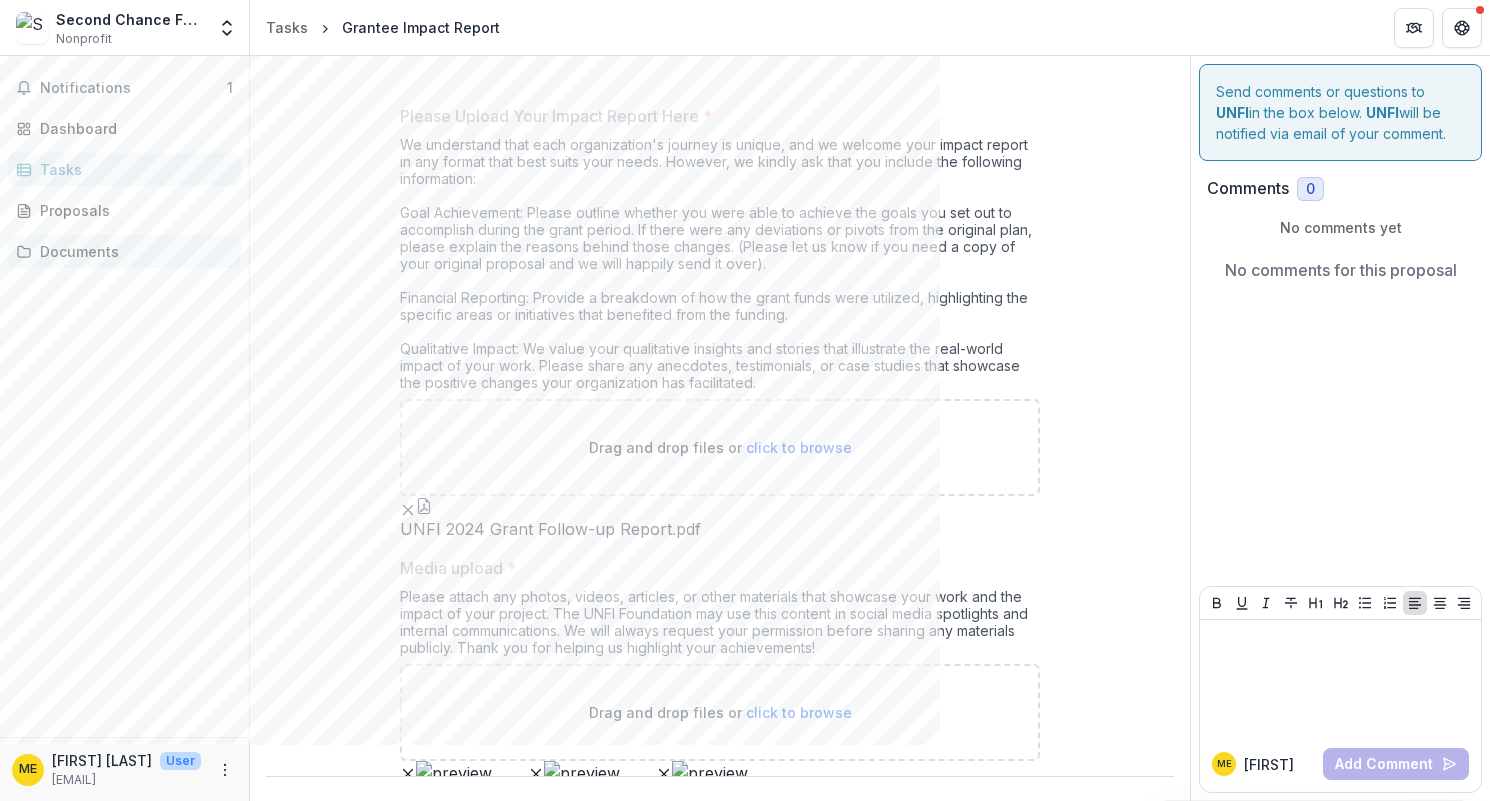 click on "Documents" at bounding box center (124, 251) 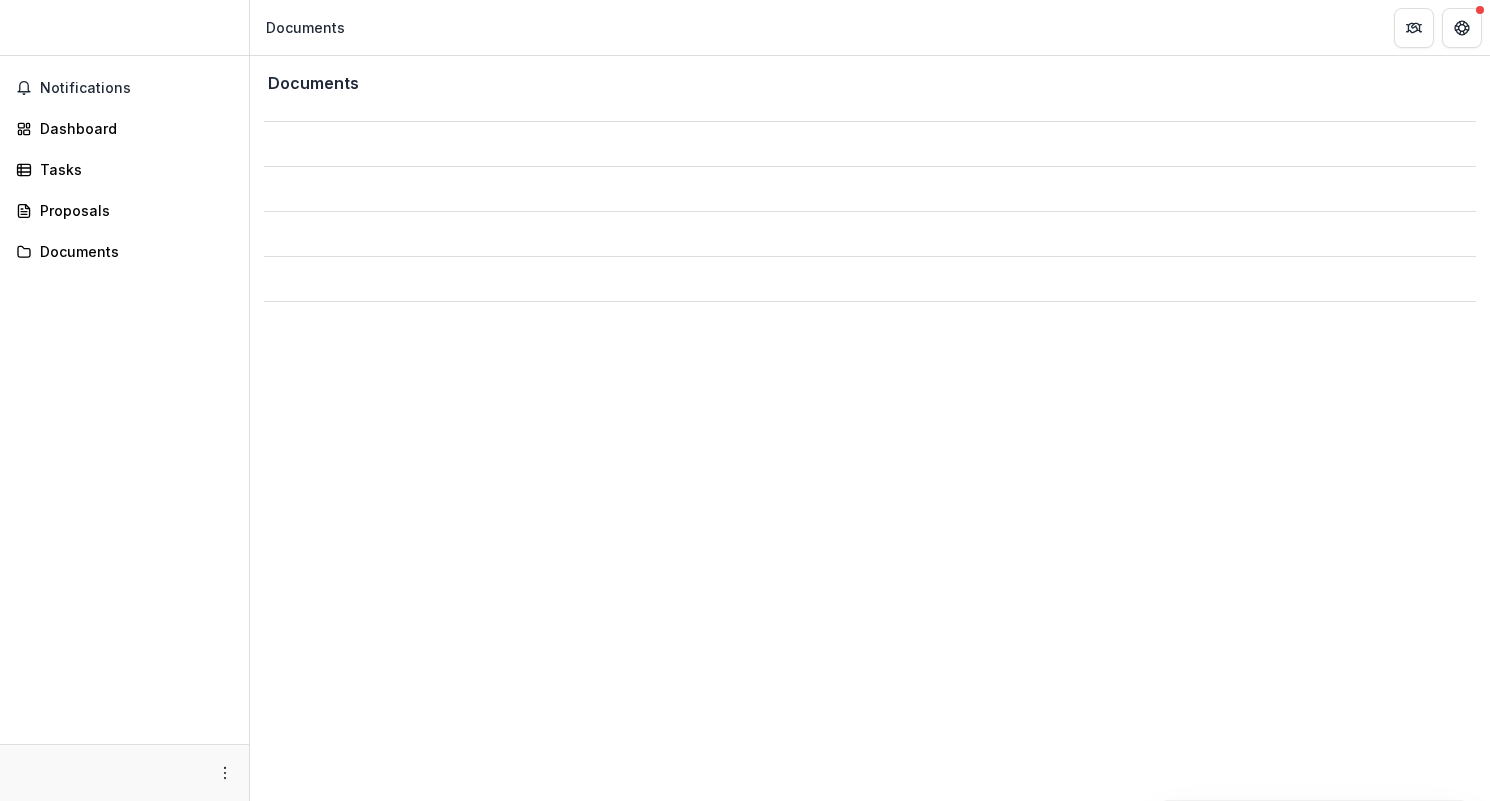 scroll, scrollTop: 0, scrollLeft: 0, axis: both 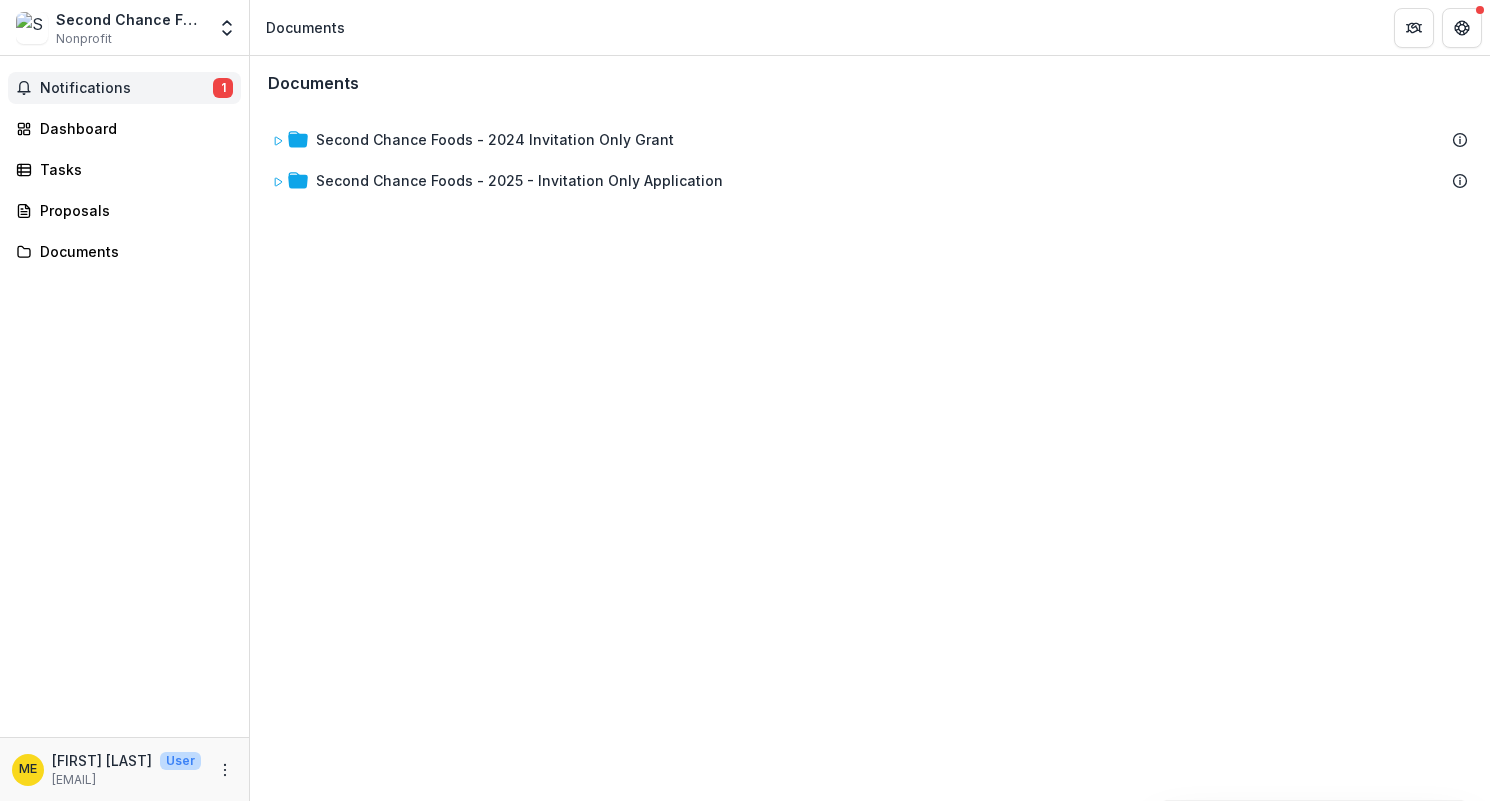 click on "Notifications" at bounding box center (126, 88) 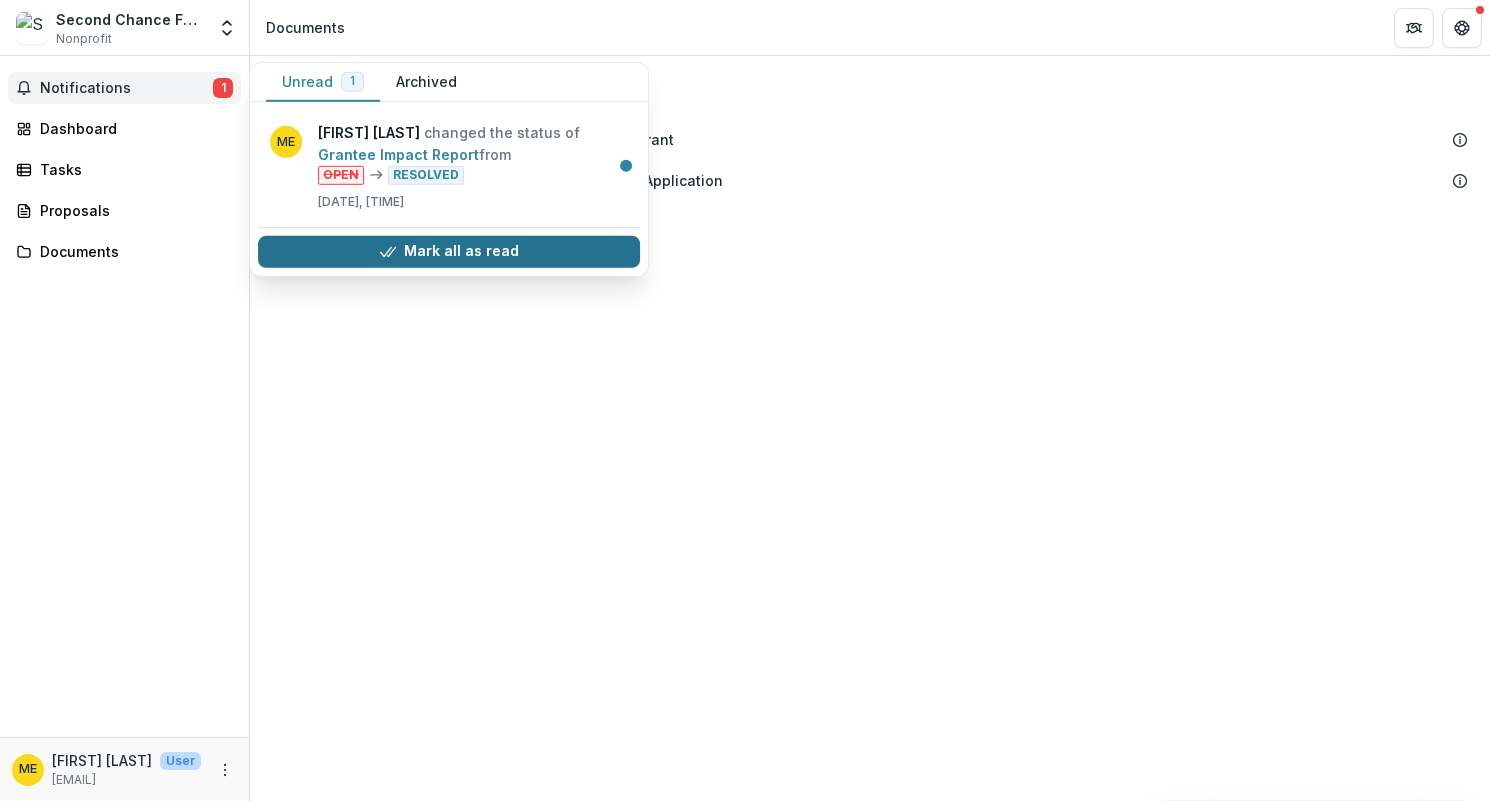 click on "Mark all as read" at bounding box center [449, 252] 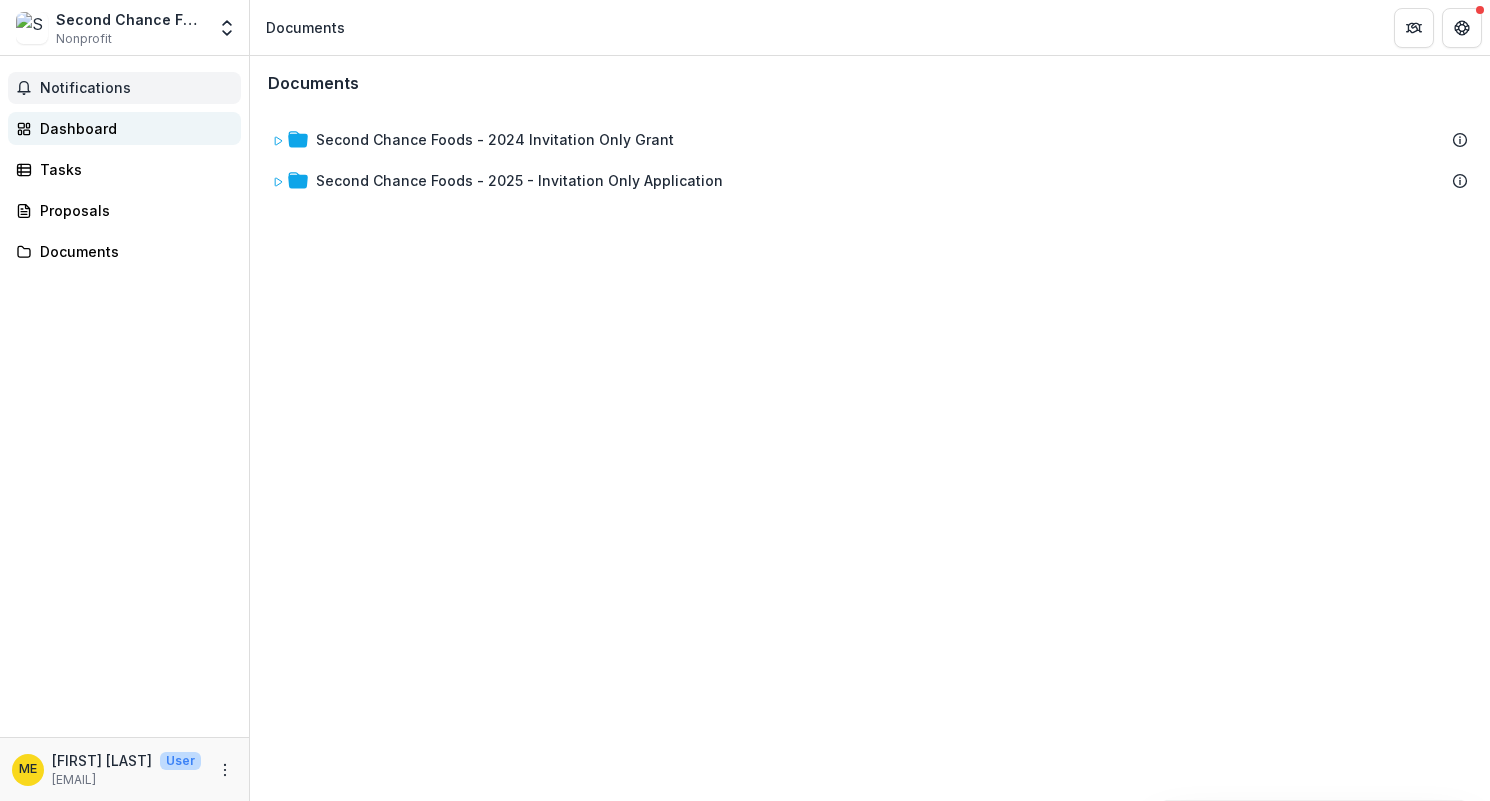 click on "Dashboard" at bounding box center (132, 128) 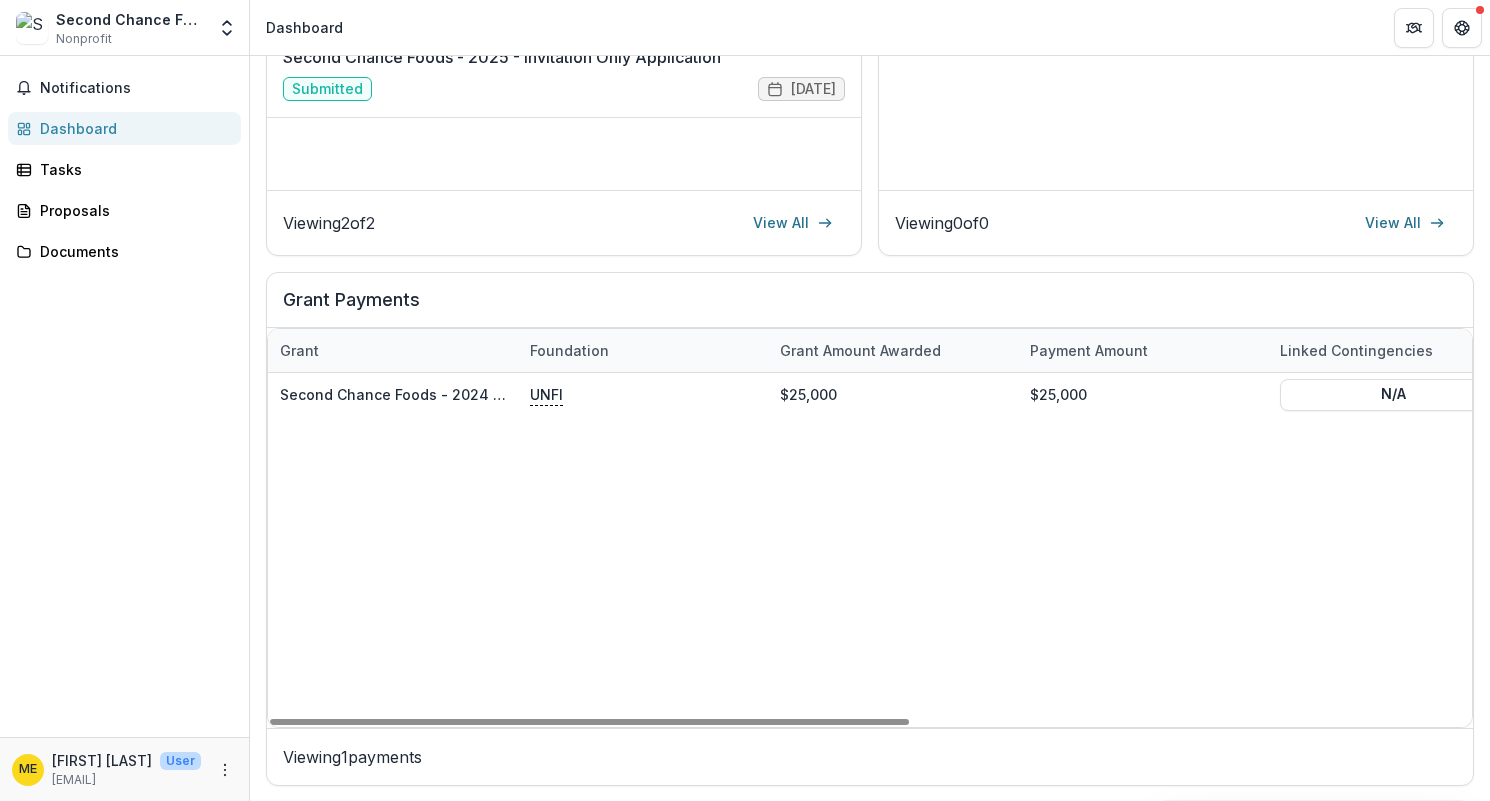 scroll, scrollTop: 0, scrollLeft: 0, axis: both 